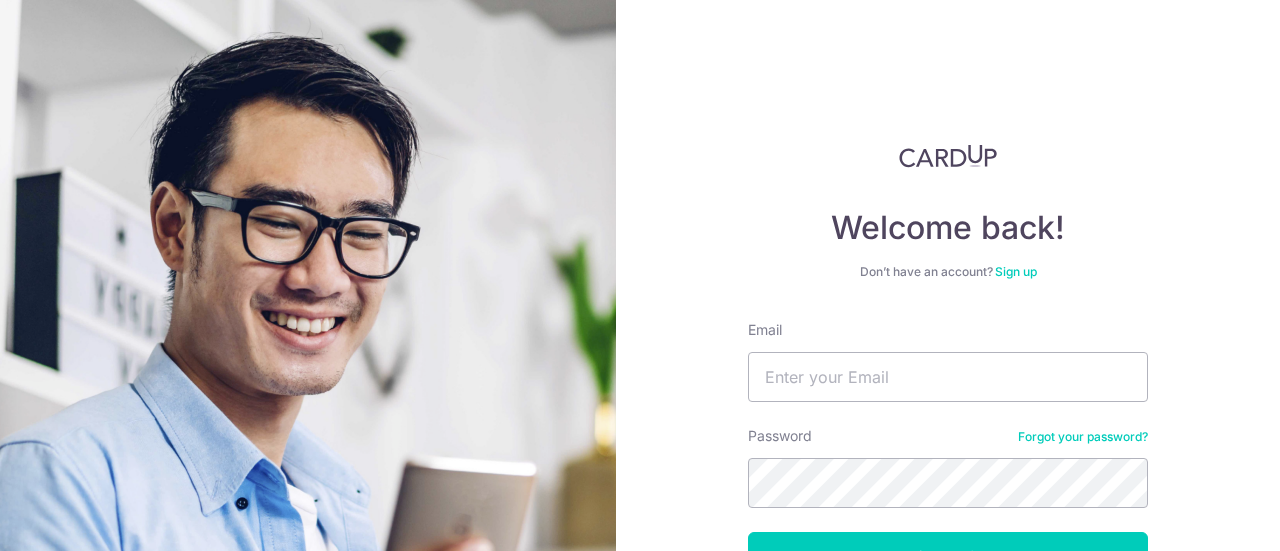scroll, scrollTop: 0, scrollLeft: 0, axis: both 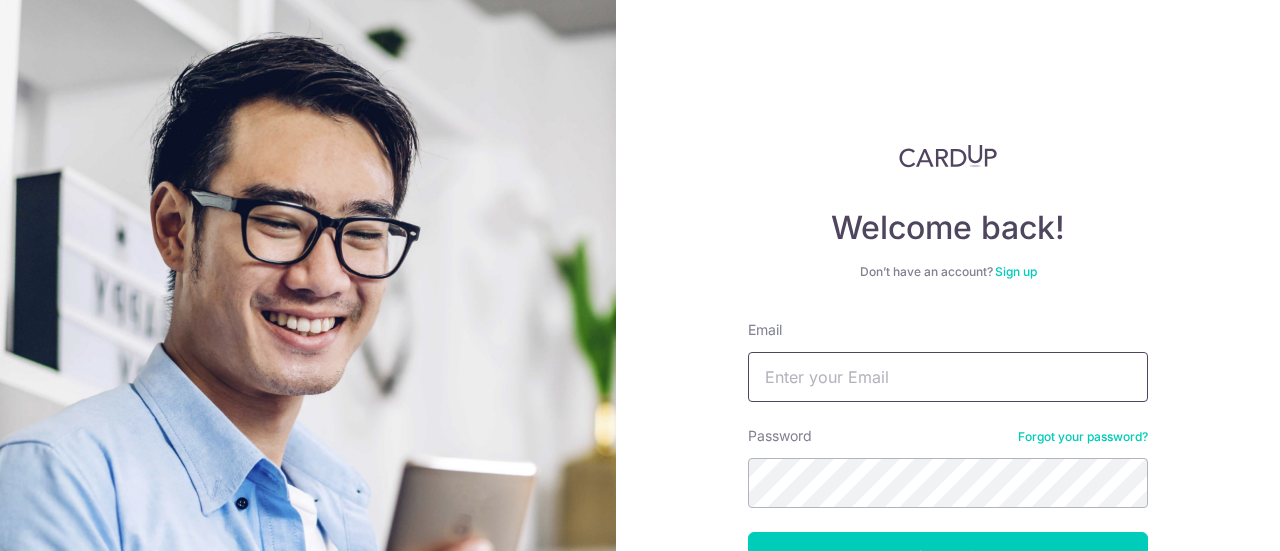 type on "[EMAIL]" 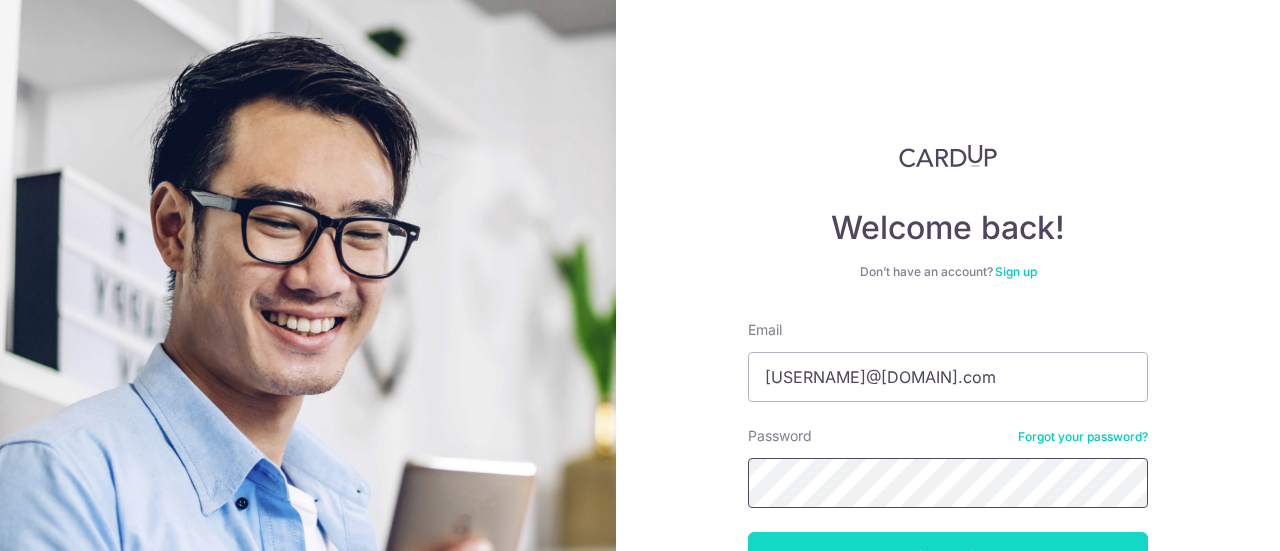 scroll, scrollTop: 100, scrollLeft: 0, axis: vertical 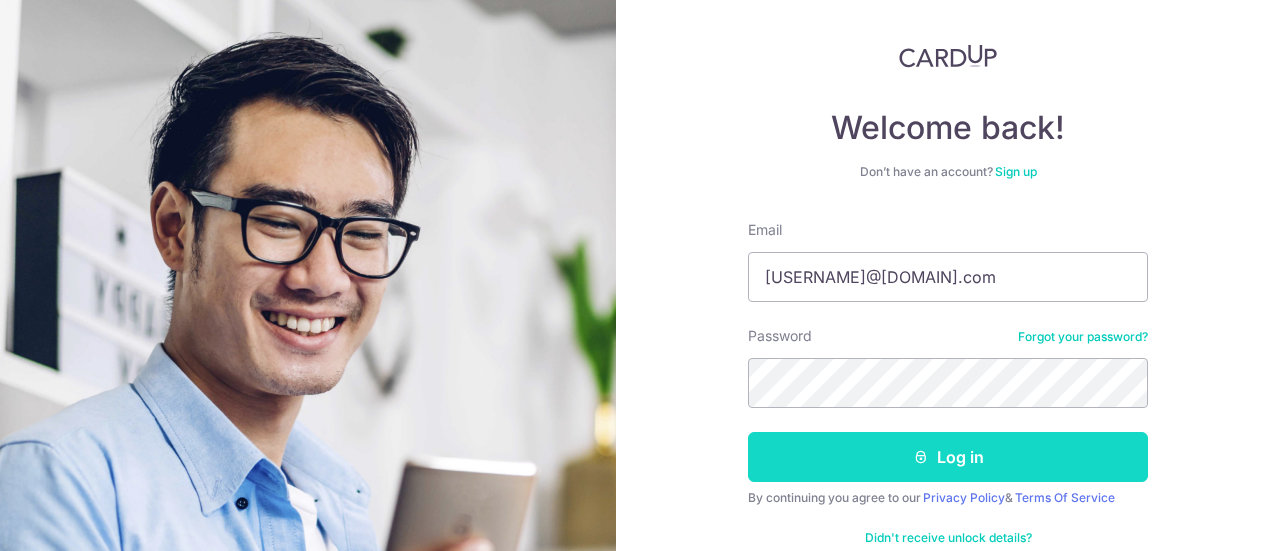 click on "Log in" at bounding box center [948, 457] 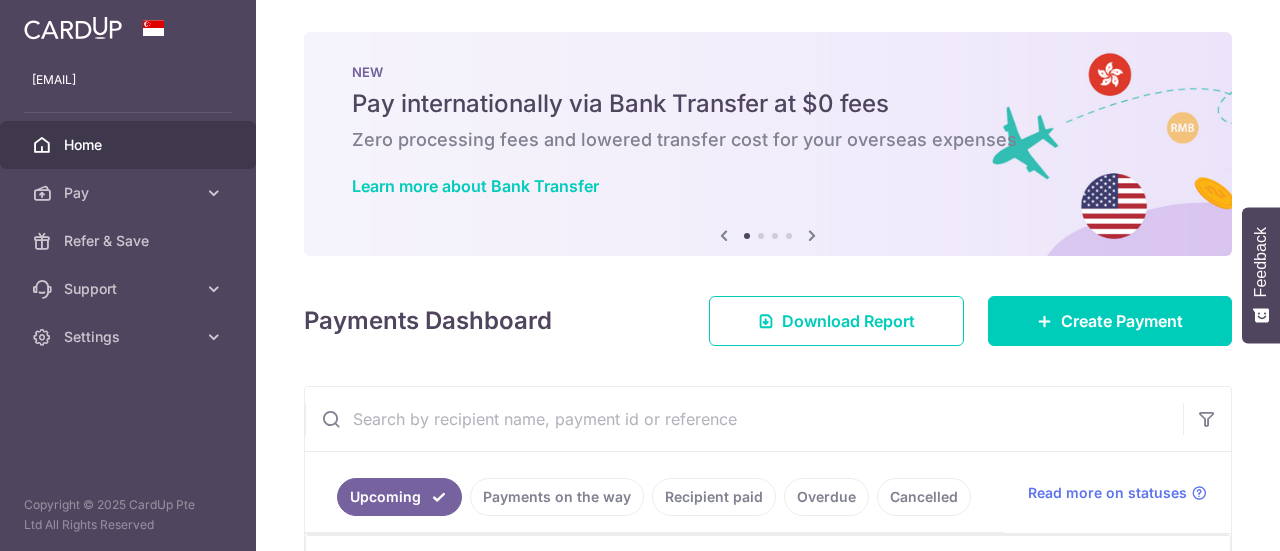 scroll, scrollTop: 0, scrollLeft: 0, axis: both 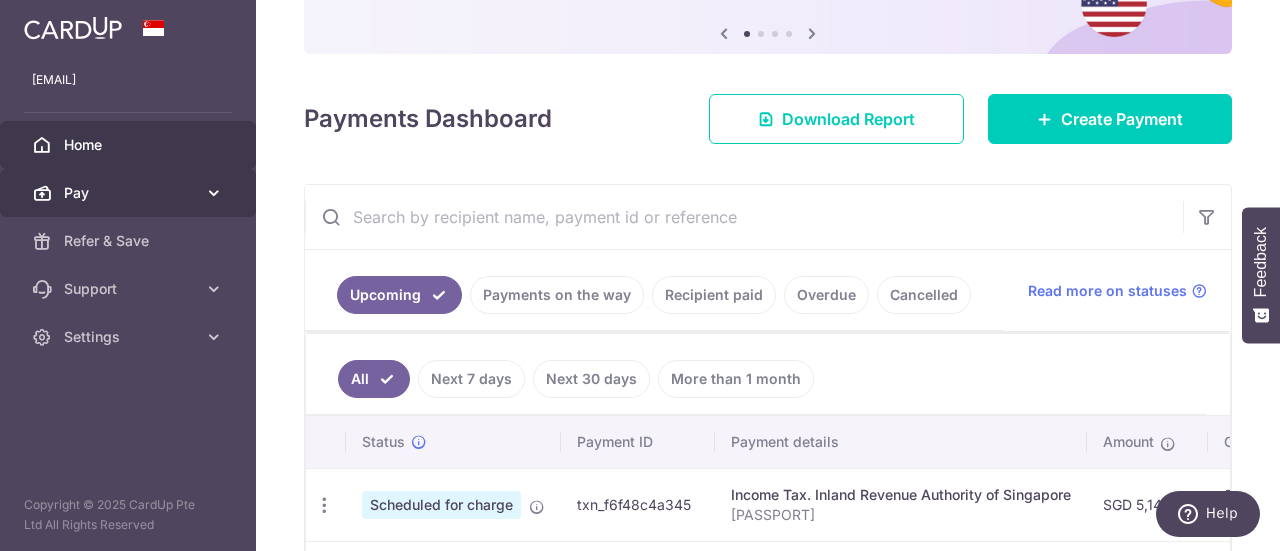 click on "Pay" at bounding box center [130, 193] 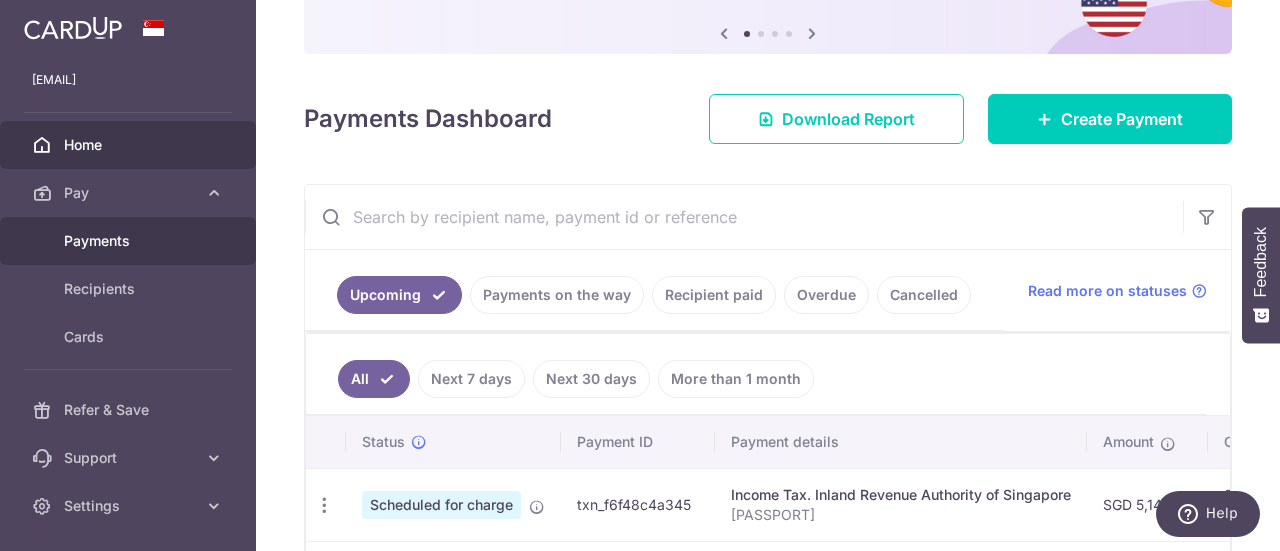 click on "Payments" at bounding box center [130, 241] 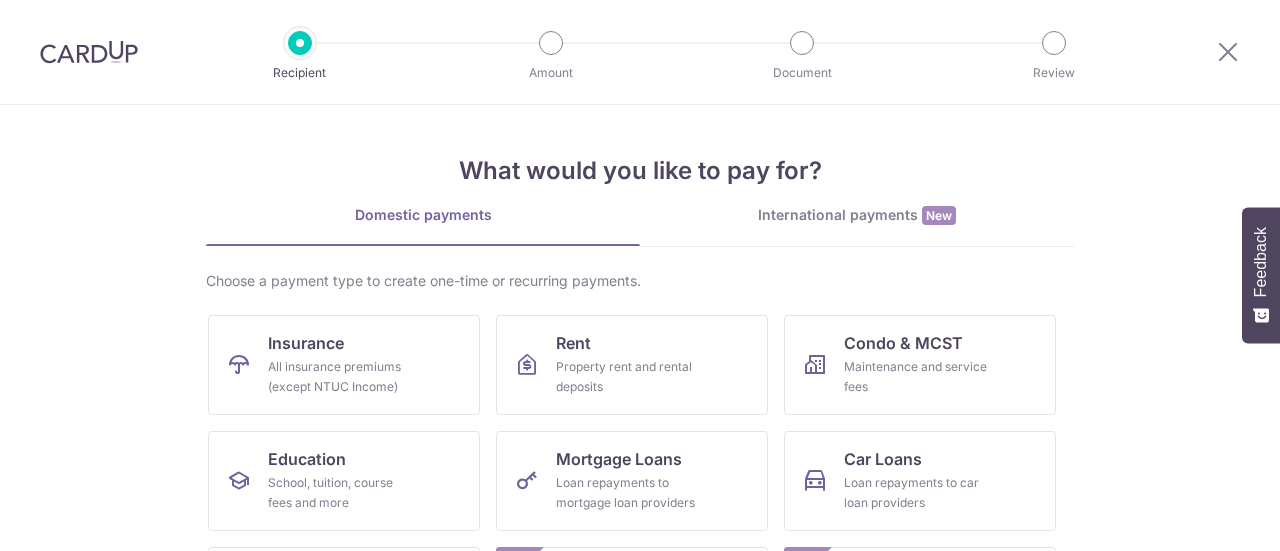 scroll, scrollTop: 0, scrollLeft: 0, axis: both 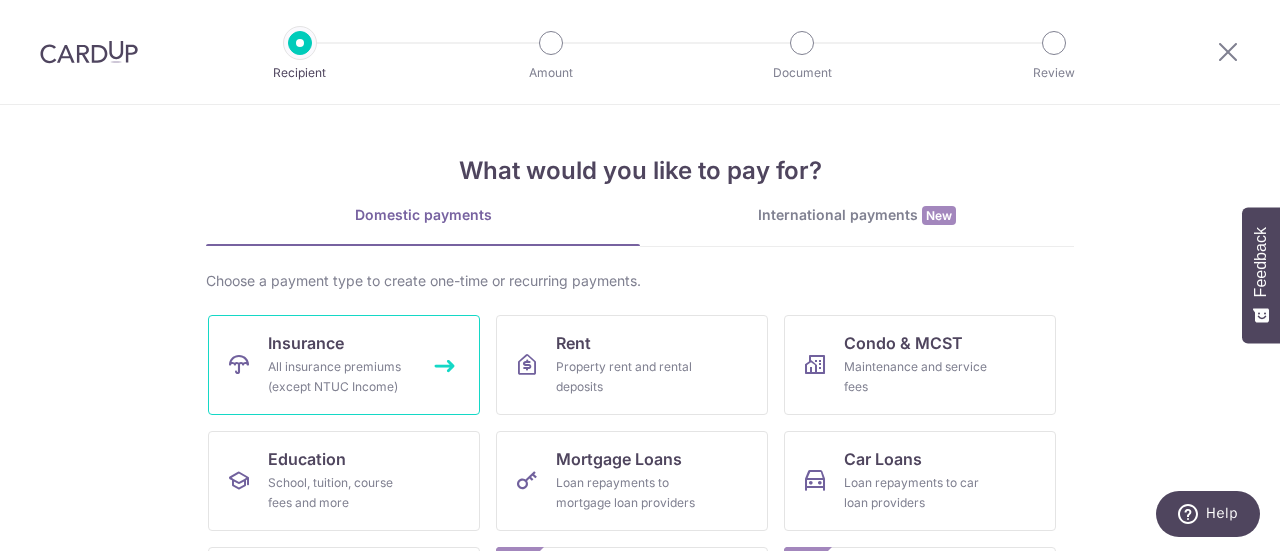 click on "All insurance premiums (except NTUC Income)" at bounding box center (340, 377) 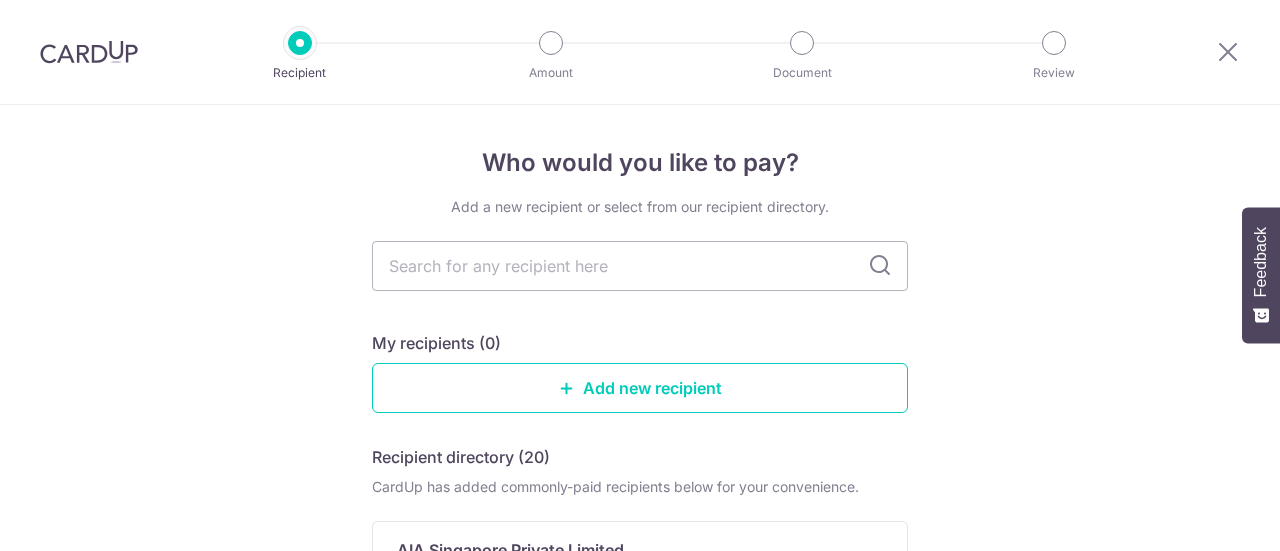 scroll, scrollTop: 0, scrollLeft: 0, axis: both 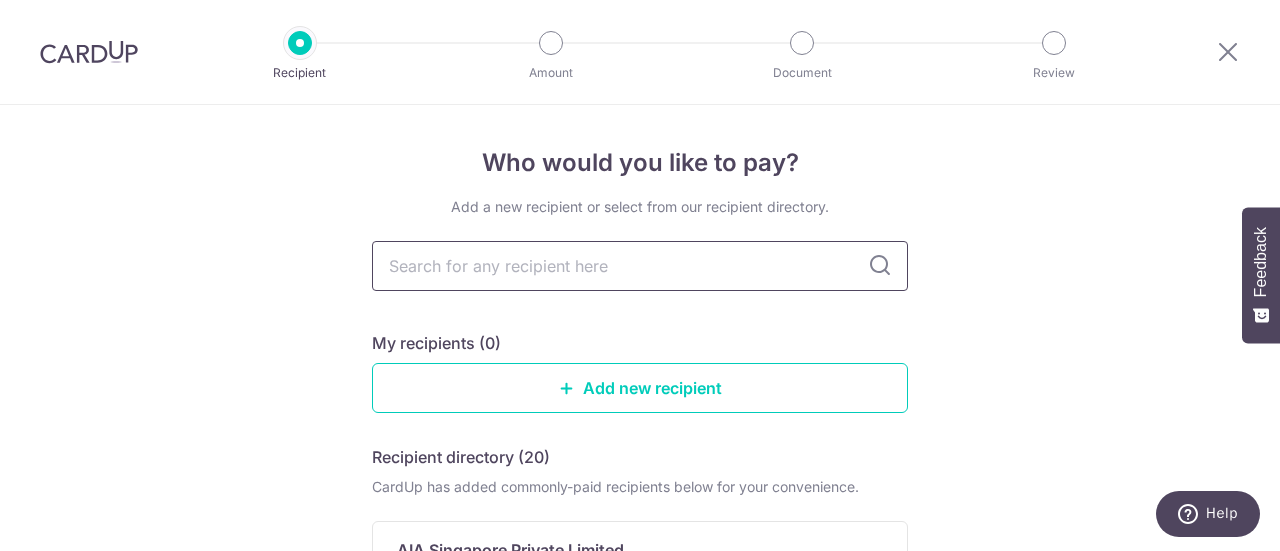 click at bounding box center [640, 266] 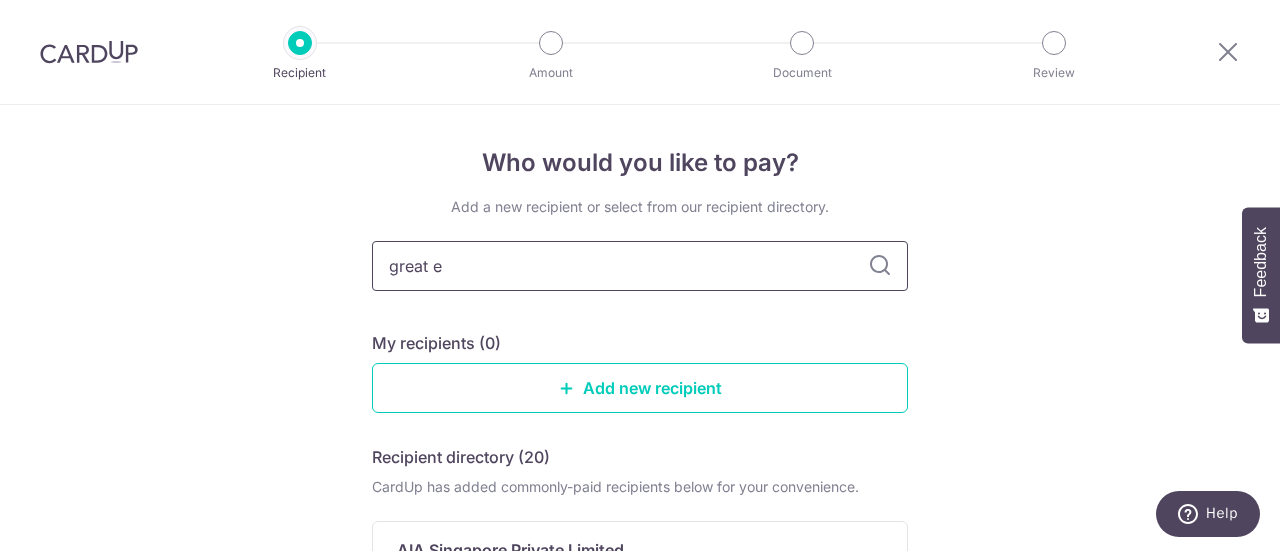 type on "great es" 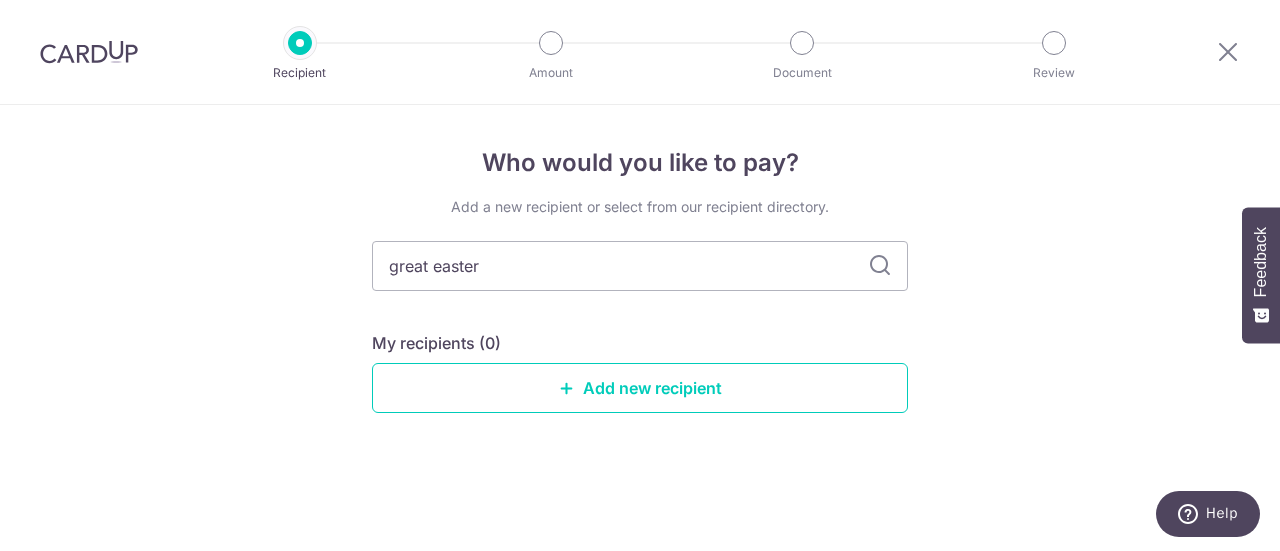 type on "great eastern" 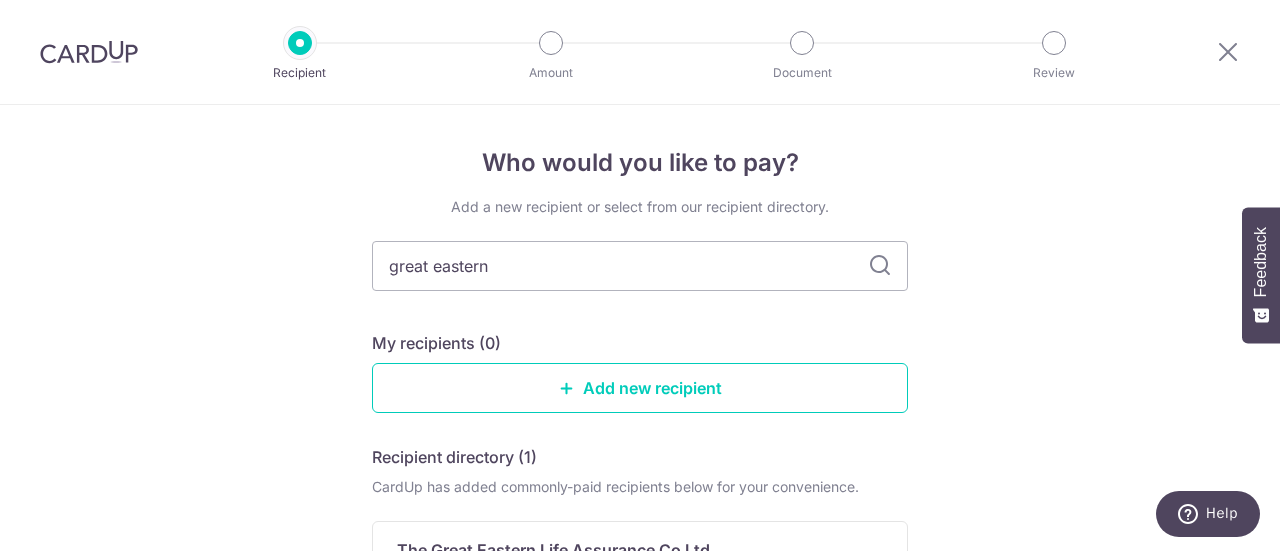 click at bounding box center [880, 266] 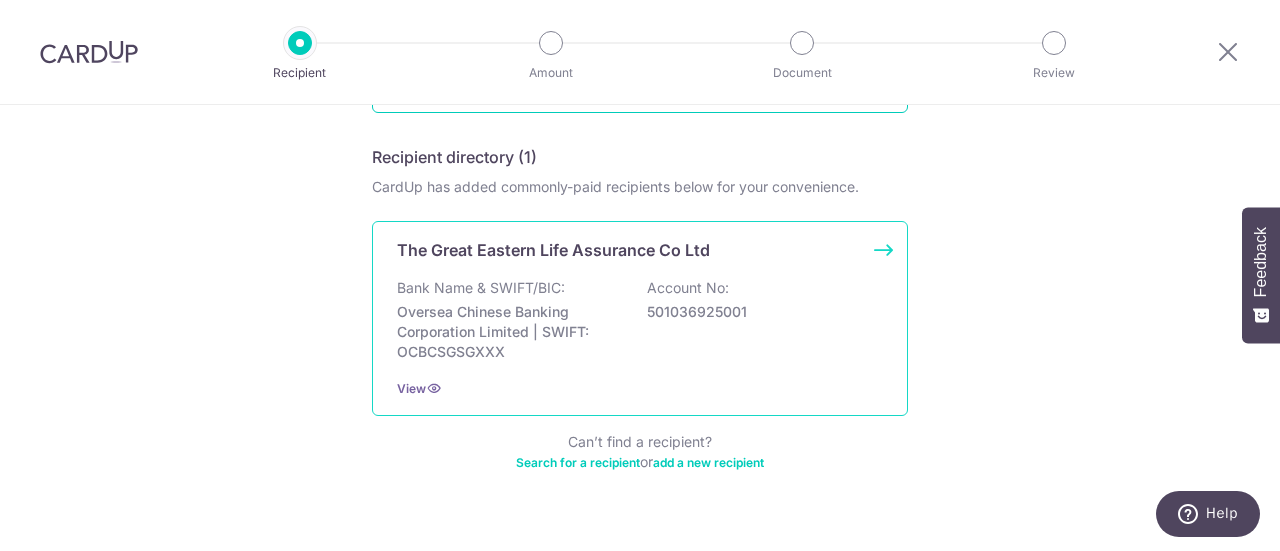 click on "Oversea Chinese Banking Corporation Limited | SWIFT: OCBCSGSGXXX" at bounding box center [509, 332] 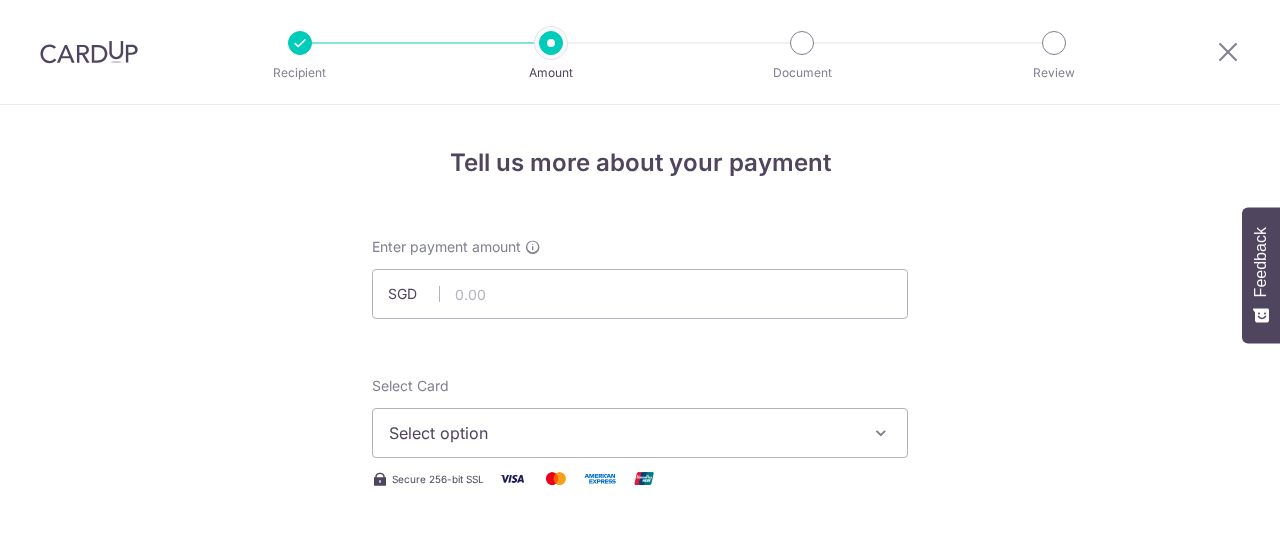 scroll, scrollTop: 0, scrollLeft: 0, axis: both 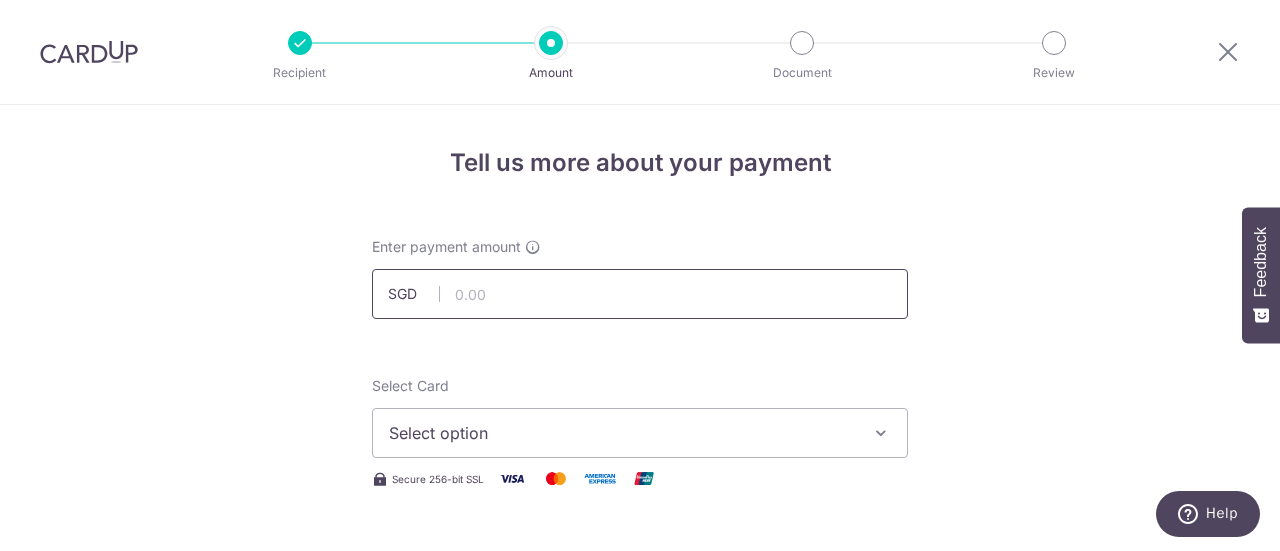 click at bounding box center (640, 294) 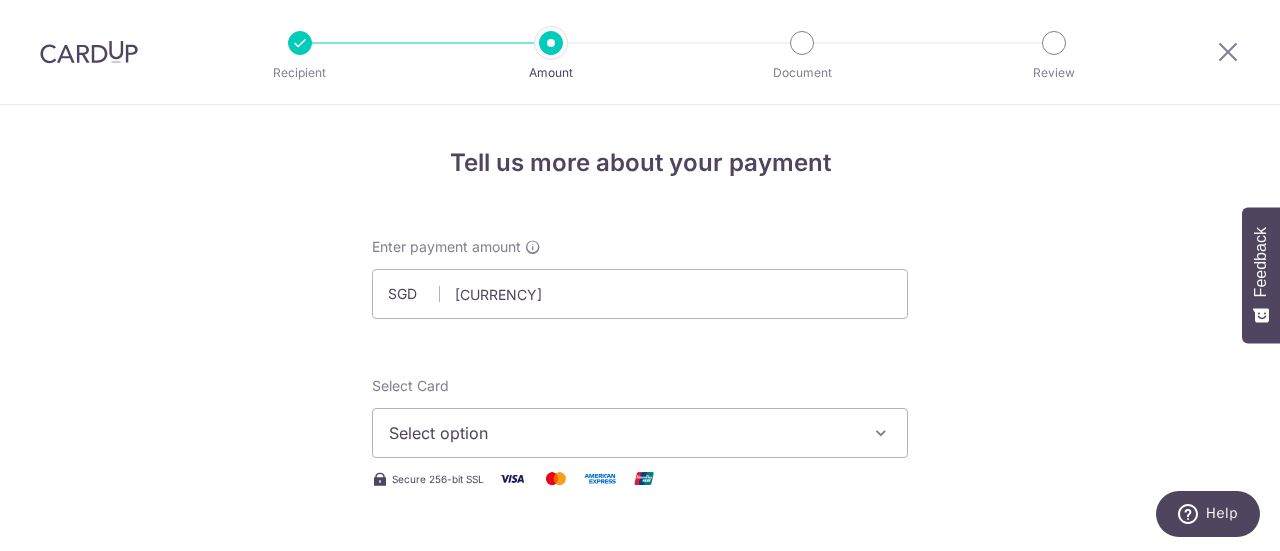 type on "1,300.00" 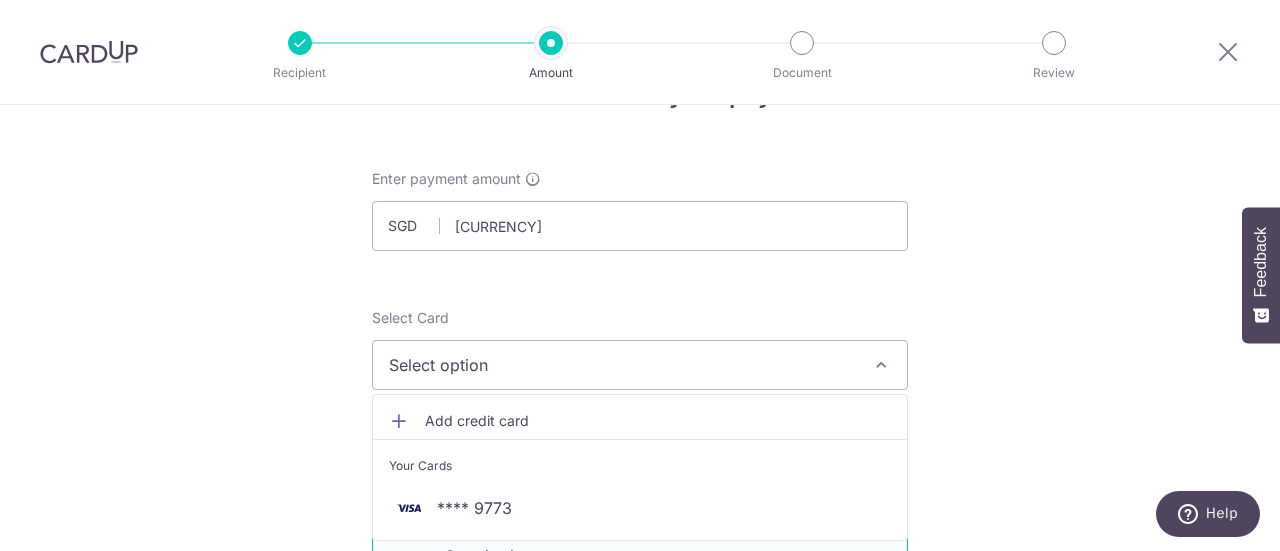 scroll, scrollTop: 100, scrollLeft: 0, axis: vertical 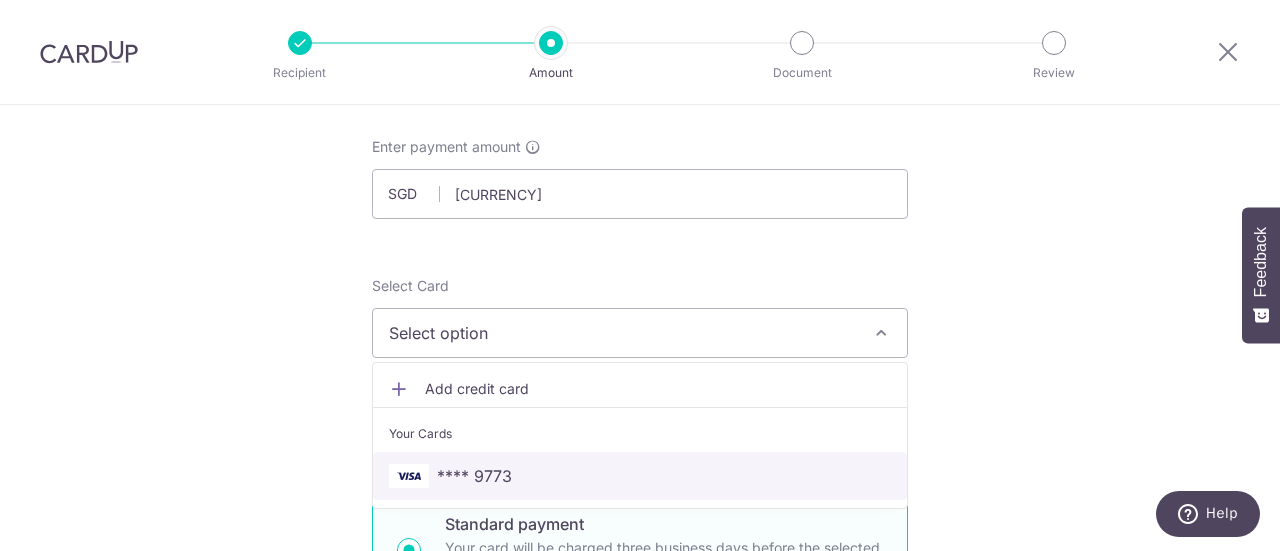 click on "**** 9773" at bounding box center (640, 476) 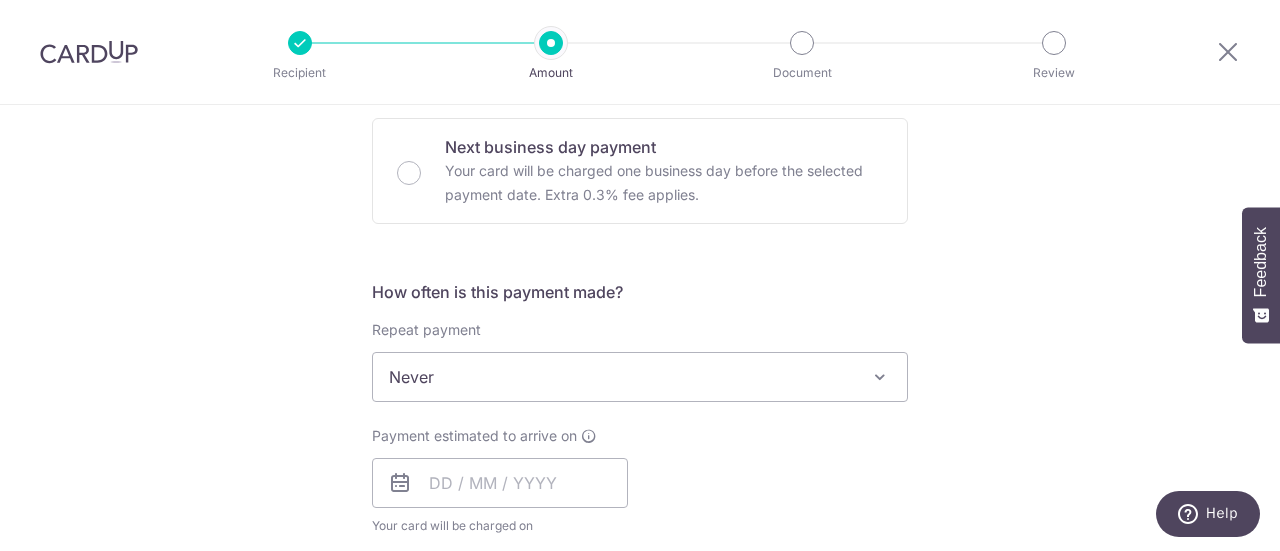 scroll, scrollTop: 600, scrollLeft: 0, axis: vertical 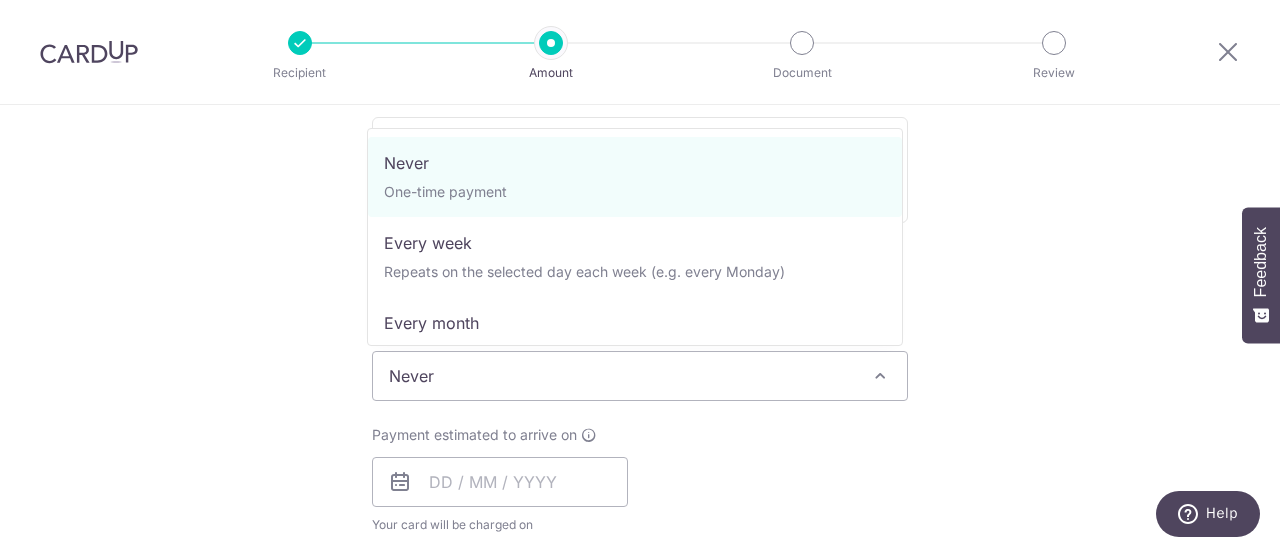 click at bounding box center (880, 376) 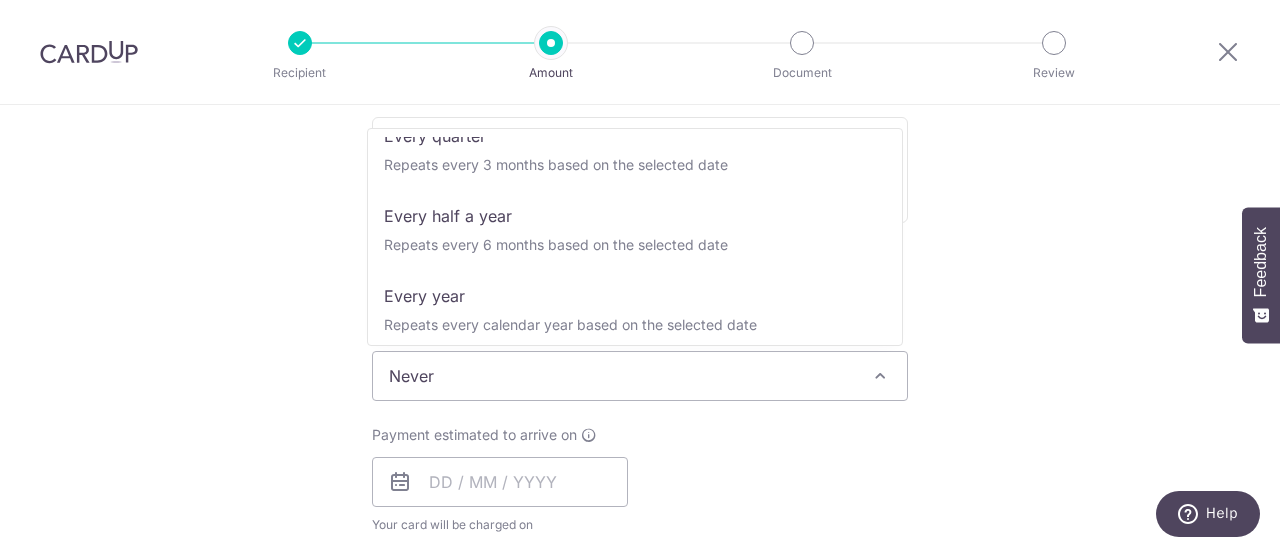 scroll, scrollTop: 280, scrollLeft: 0, axis: vertical 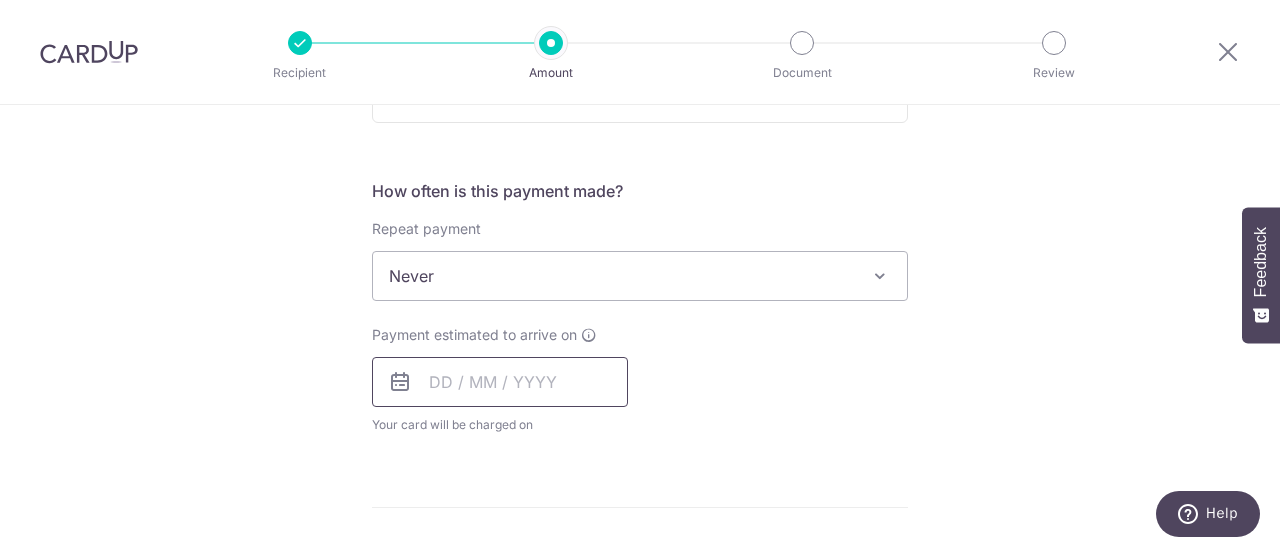click at bounding box center (500, 382) 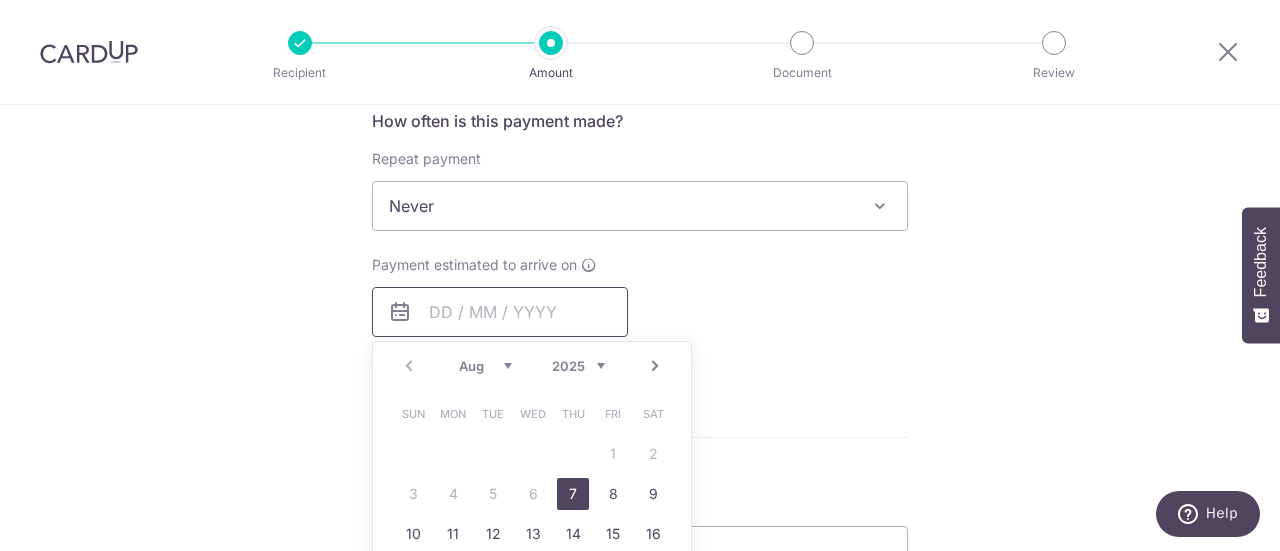 scroll, scrollTop: 800, scrollLeft: 0, axis: vertical 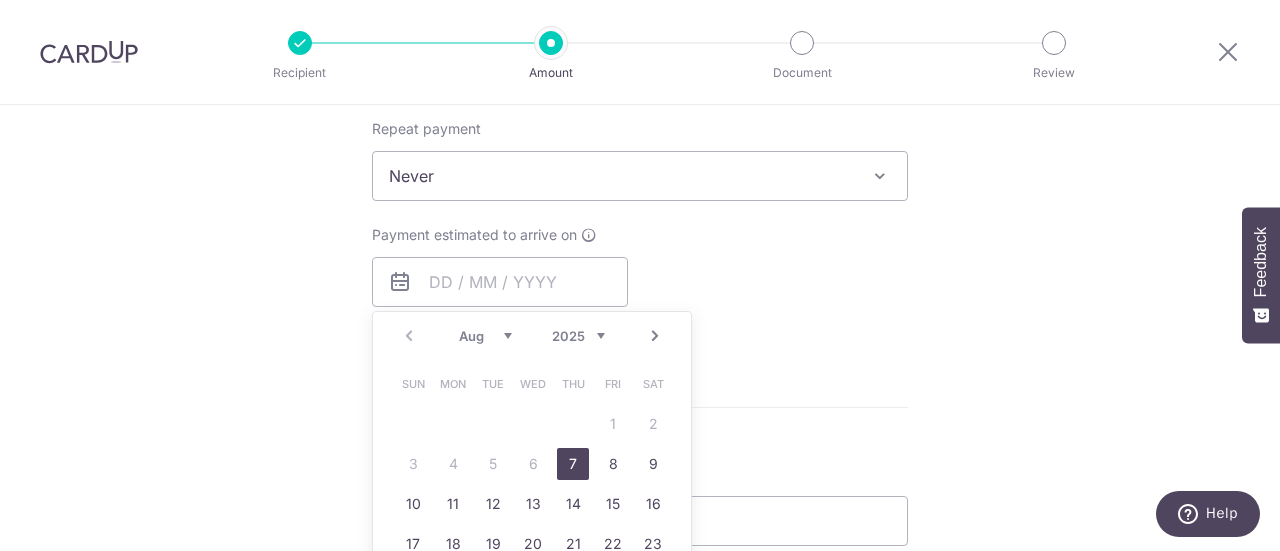 click on "7" at bounding box center (573, 464) 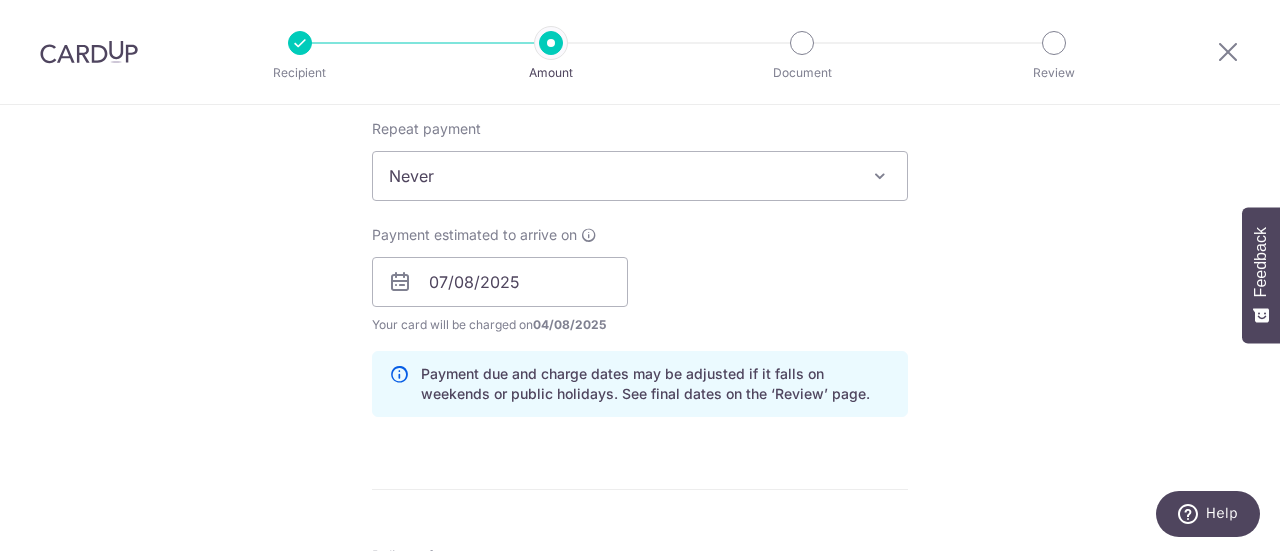 click on "Enter payment amount
SGD
1,300.00
1300.00
Select Card
**** 9773
Add credit card
Your Cards
**** 9773
Secure 256-bit SSL
Text
New card details
Card
Secure 256-bit SSL" at bounding box center (640, 269) 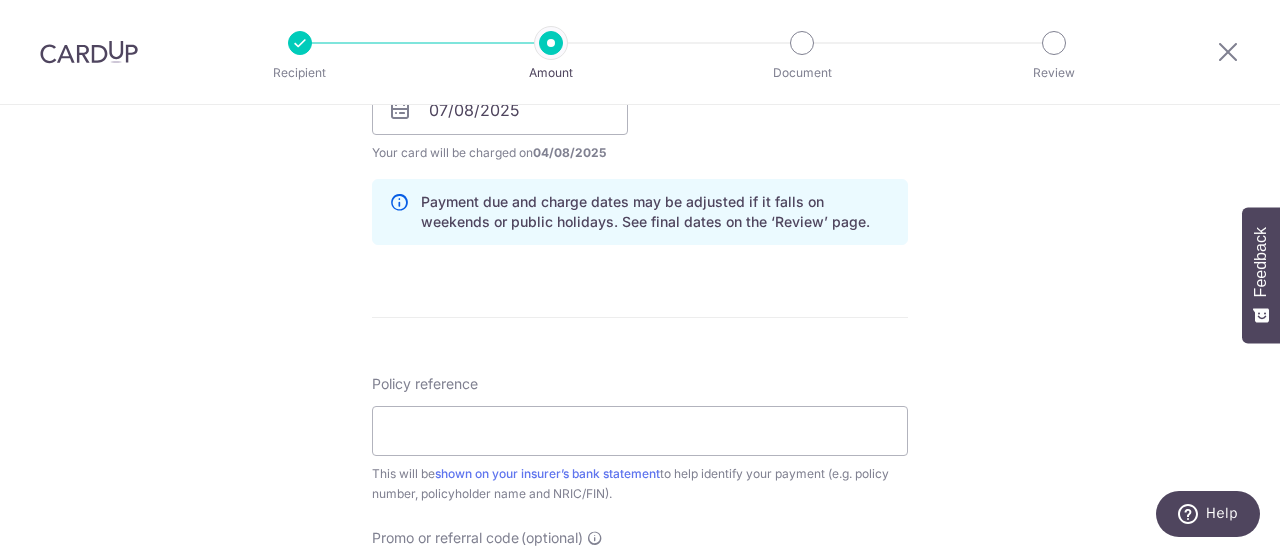 scroll, scrollTop: 1000, scrollLeft: 0, axis: vertical 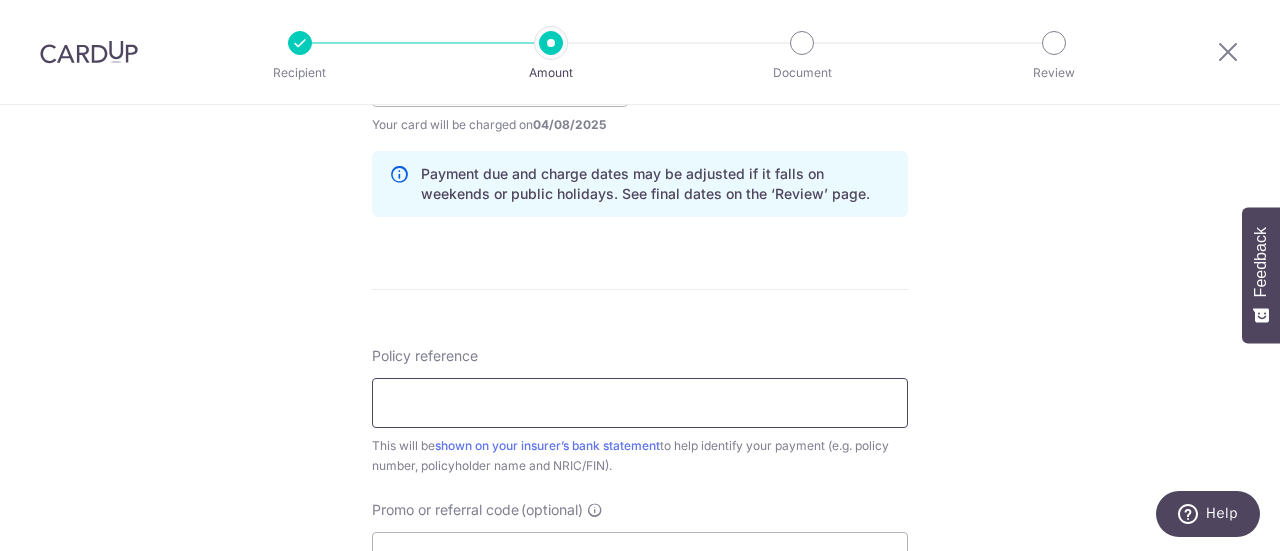 click on "Policy reference" at bounding box center [640, 403] 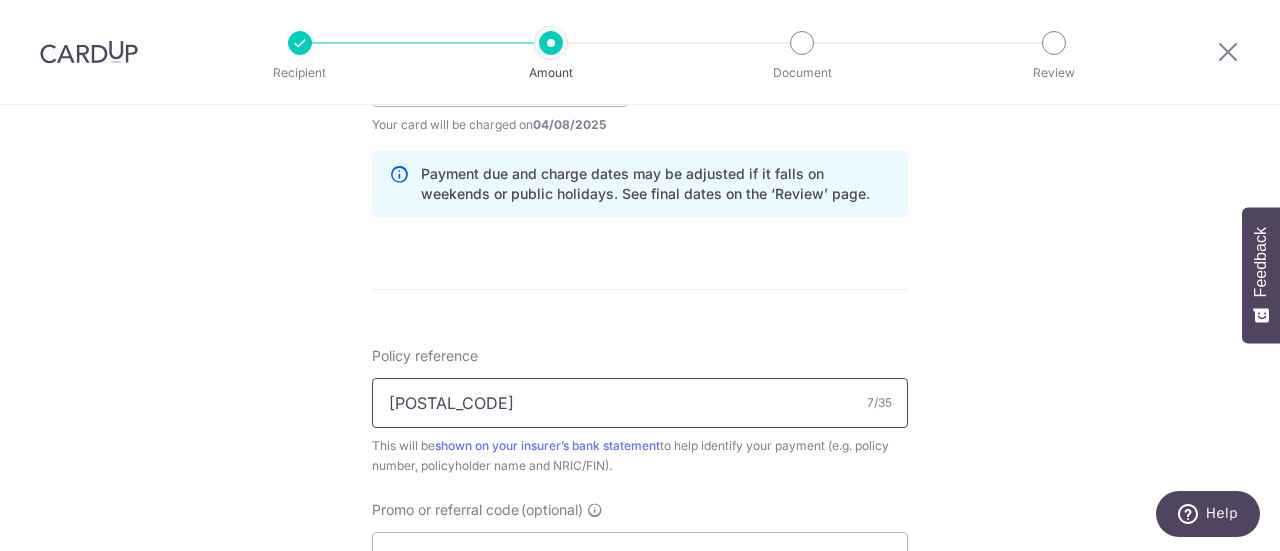 click on "0211723" at bounding box center (640, 403) 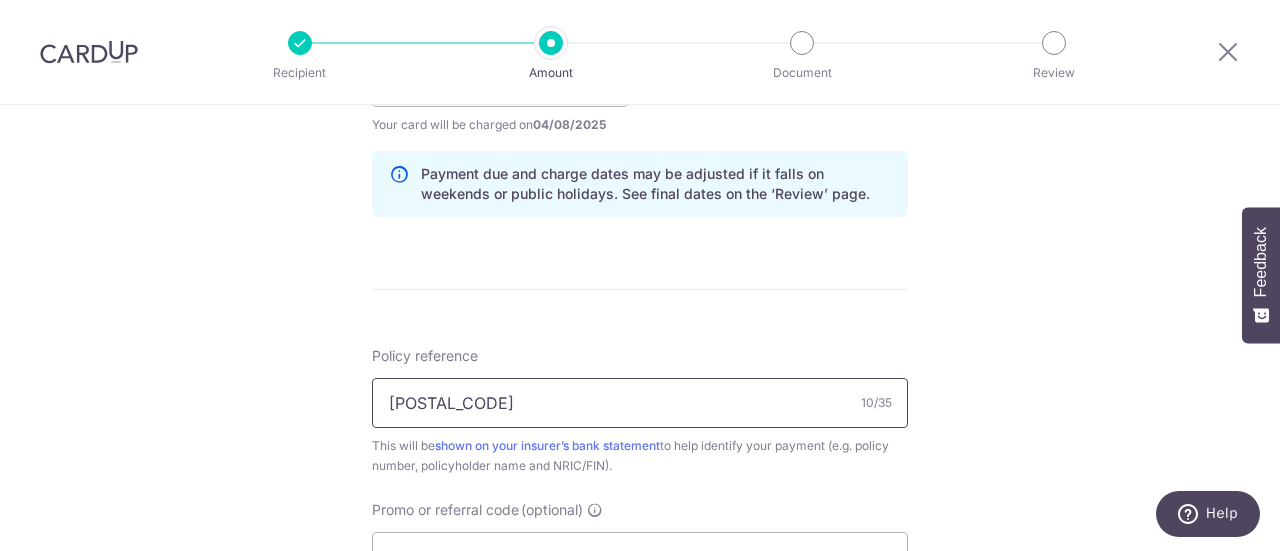 scroll, scrollTop: 1100, scrollLeft: 0, axis: vertical 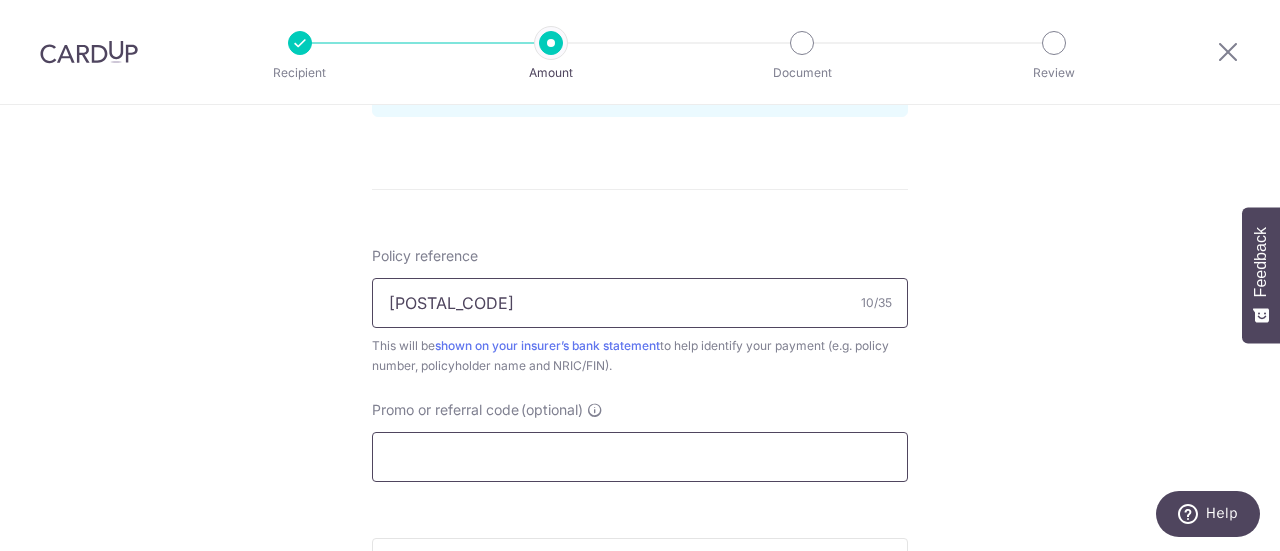 type on "[PHONE]" 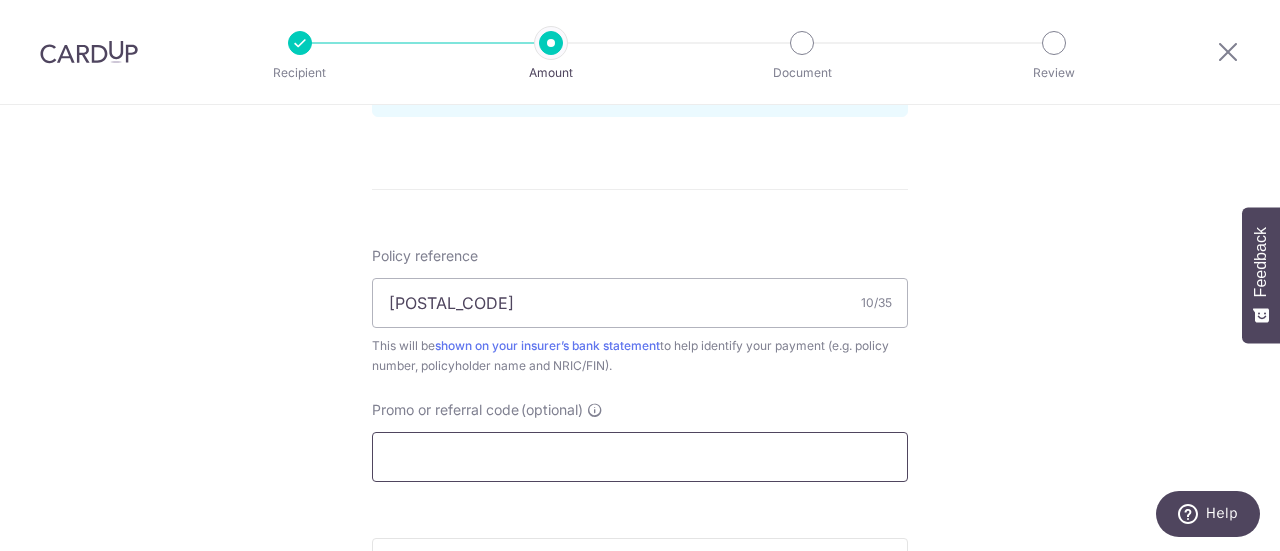 click on "Promo or referral code
(optional)" at bounding box center [640, 457] 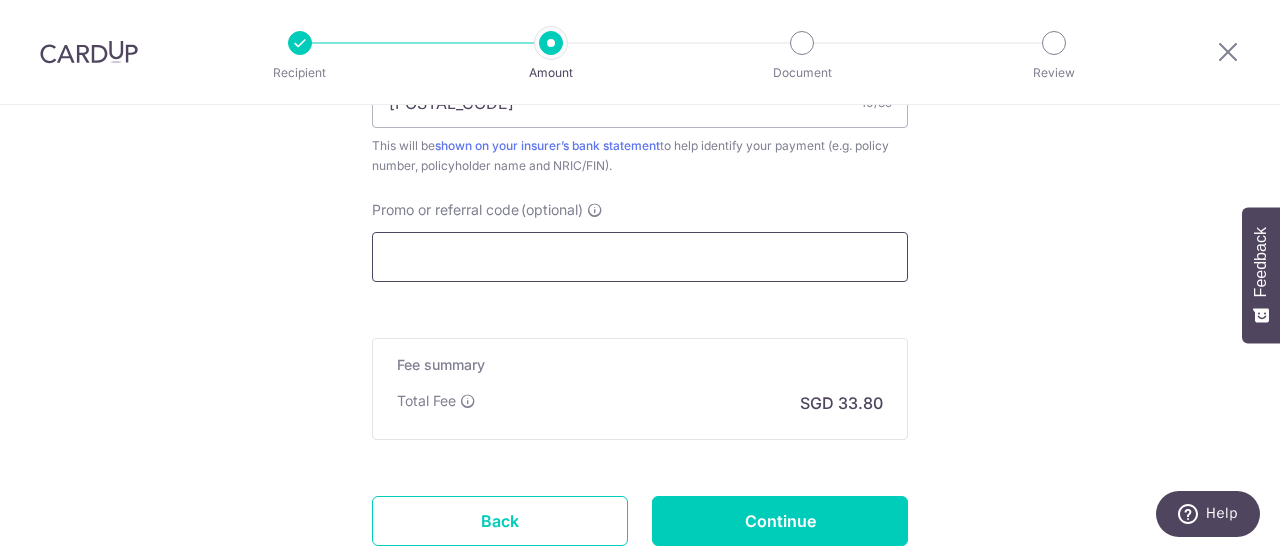 scroll, scrollTop: 1100, scrollLeft: 0, axis: vertical 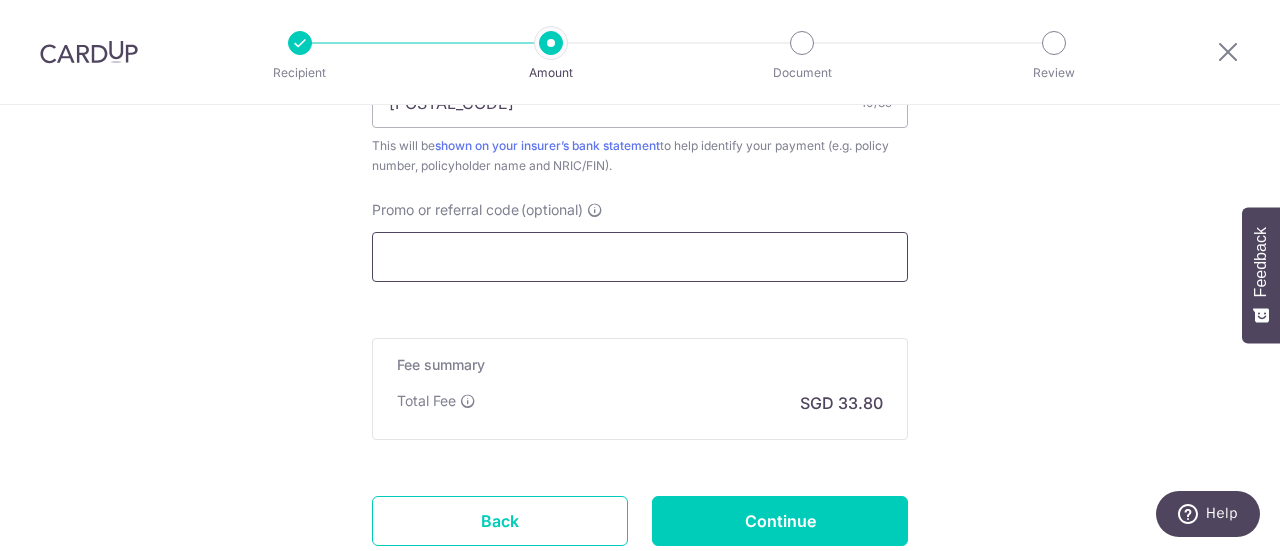 click on "Promo or referral code
(optional)" at bounding box center [640, 257] 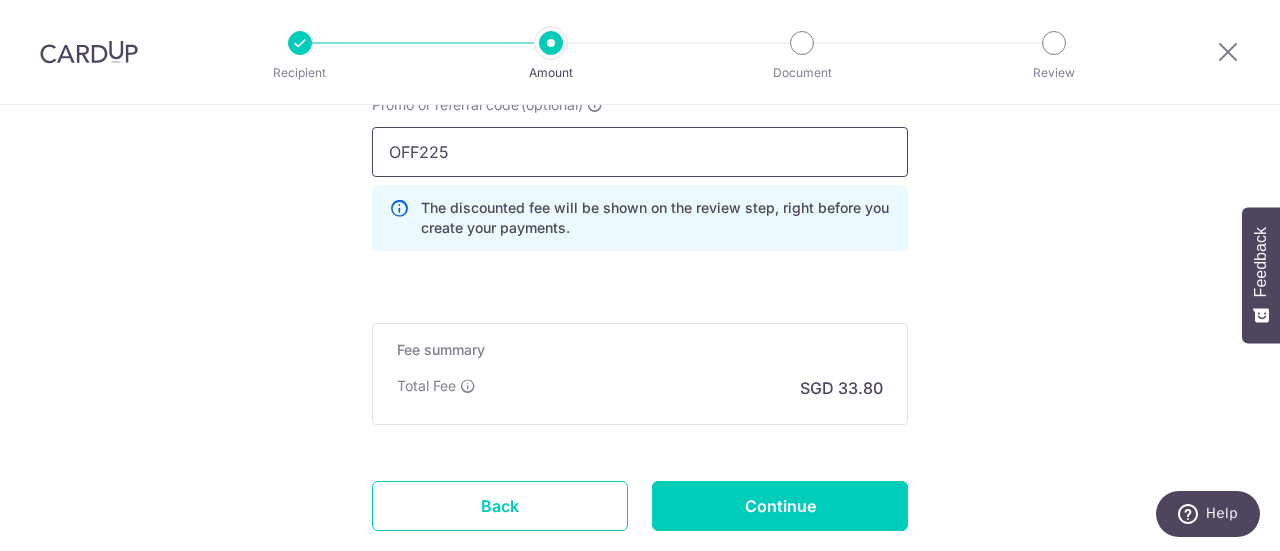 scroll, scrollTop: 1529, scrollLeft: 0, axis: vertical 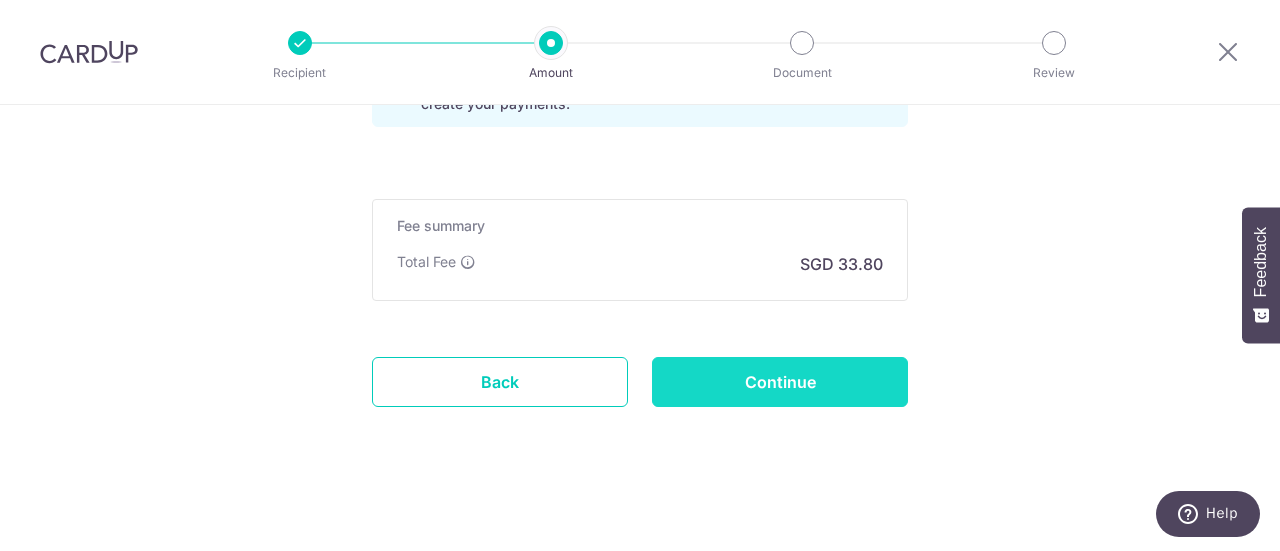 type on "OFF225" 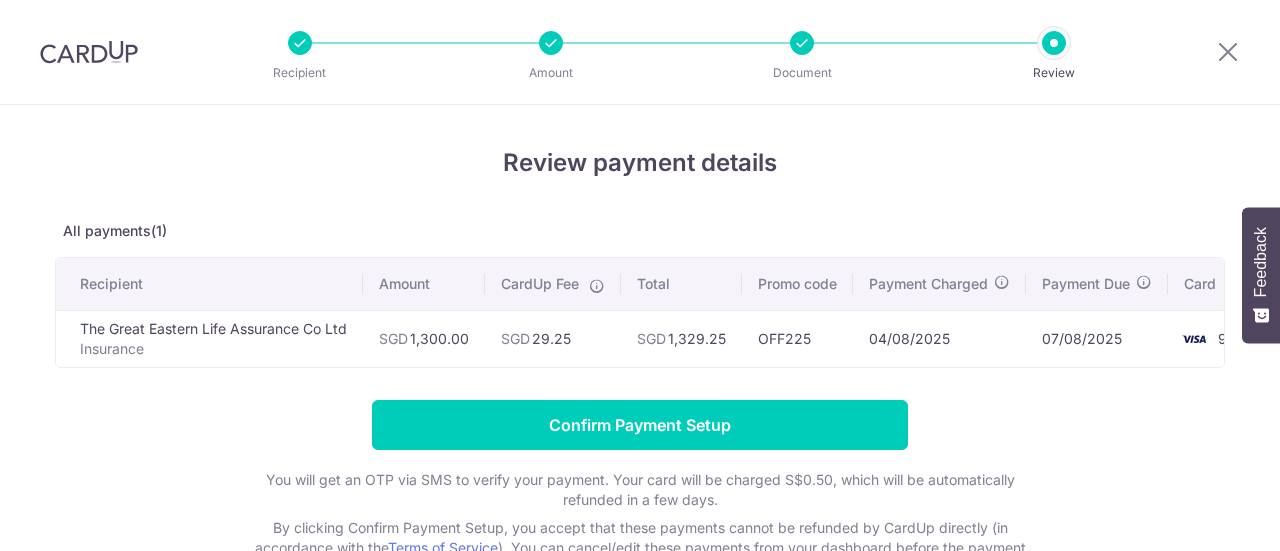 scroll, scrollTop: 0, scrollLeft: 0, axis: both 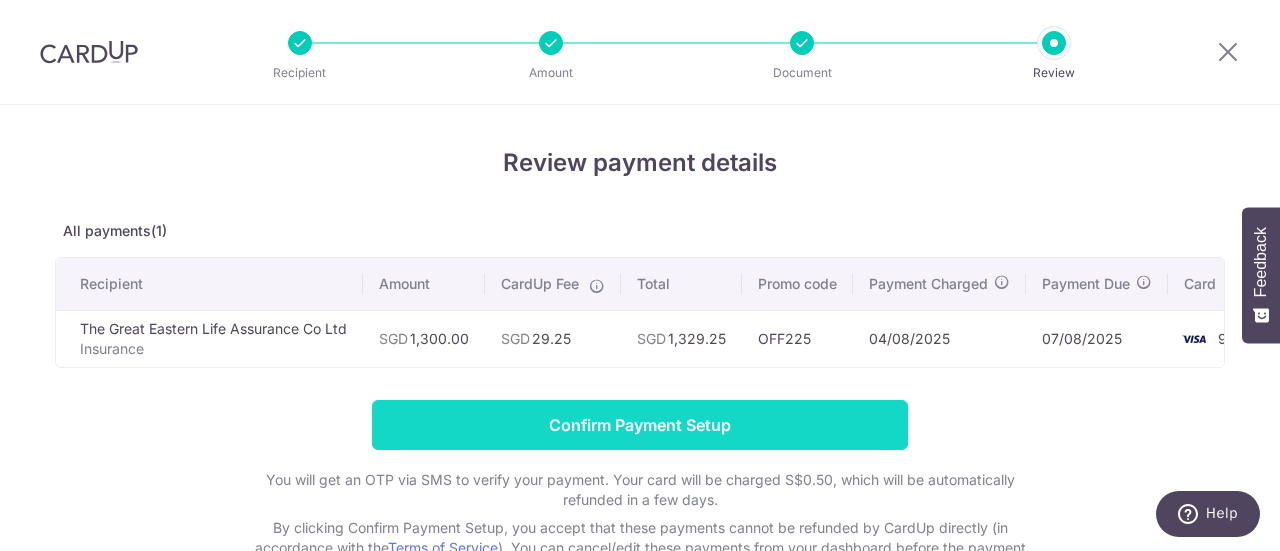 click on "Confirm Payment Setup" at bounding box center (640, 425) 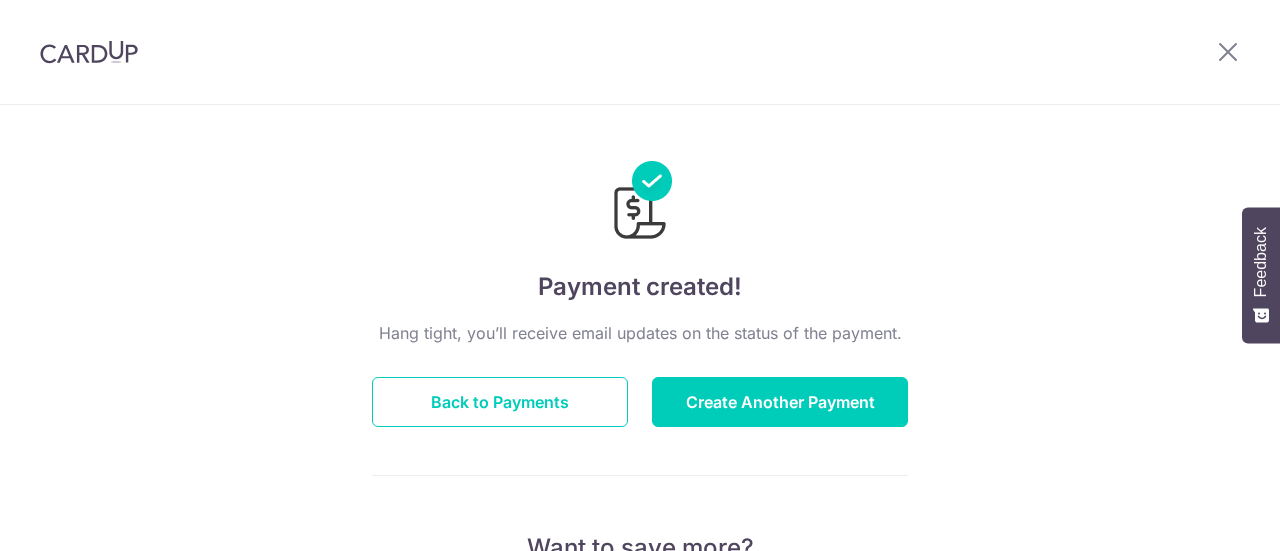 scroll, scrollTop: 0, scrollLeft: 0, axis: both 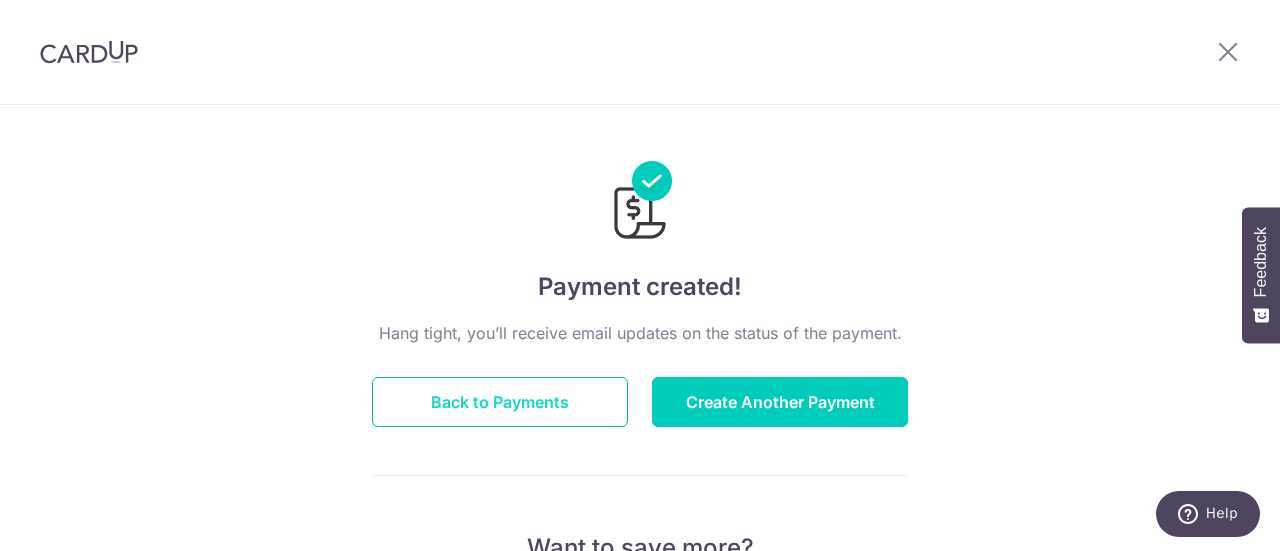 click on "Back to Payments" at bounding box center (500, 402) 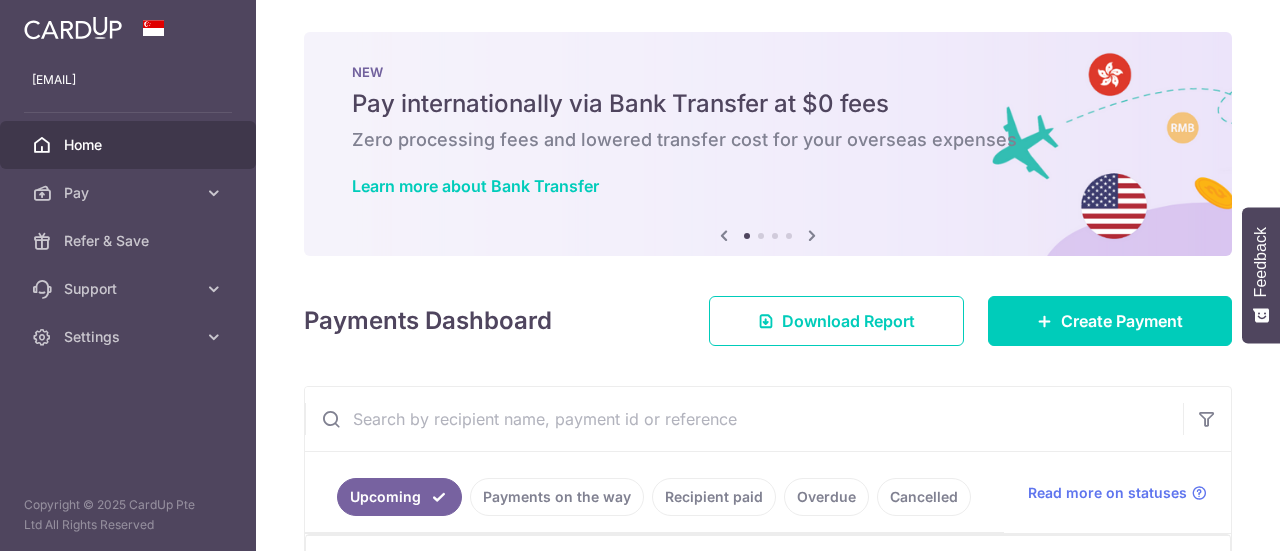 scroll, scrollTop: 0, scrollLeft: 0, axis: both 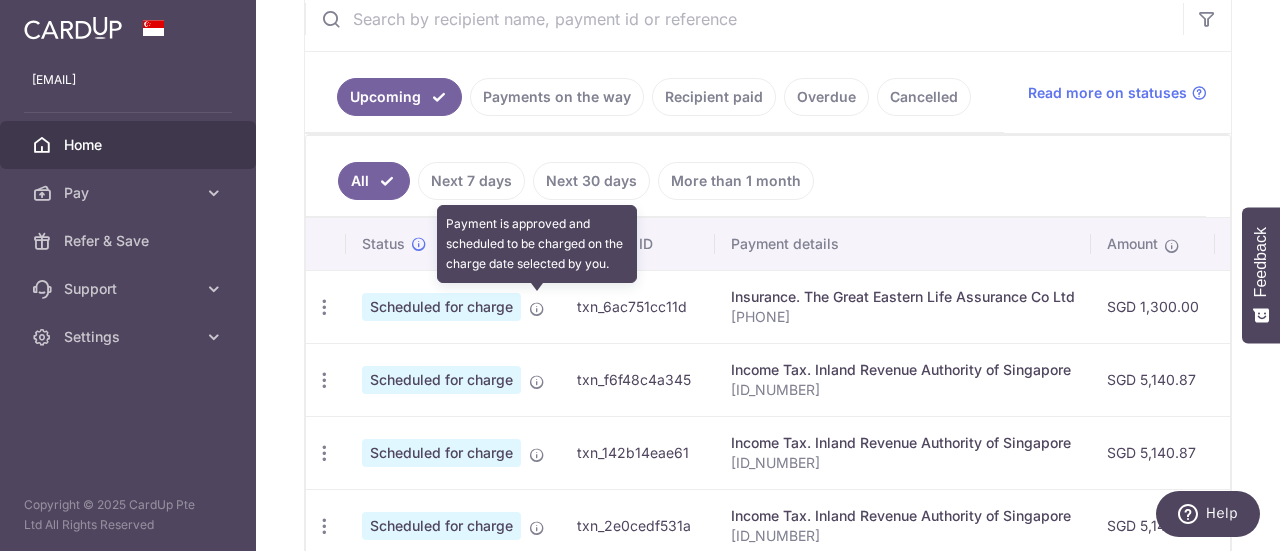 click at bounding box center [537, 309] 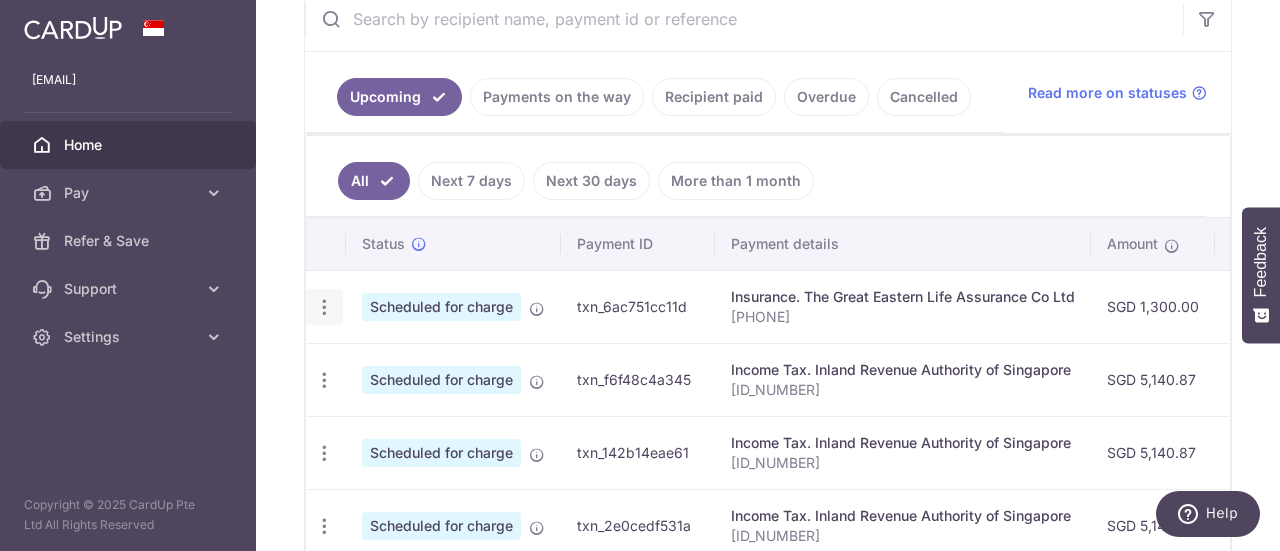 click at bounding box center (324, 307) 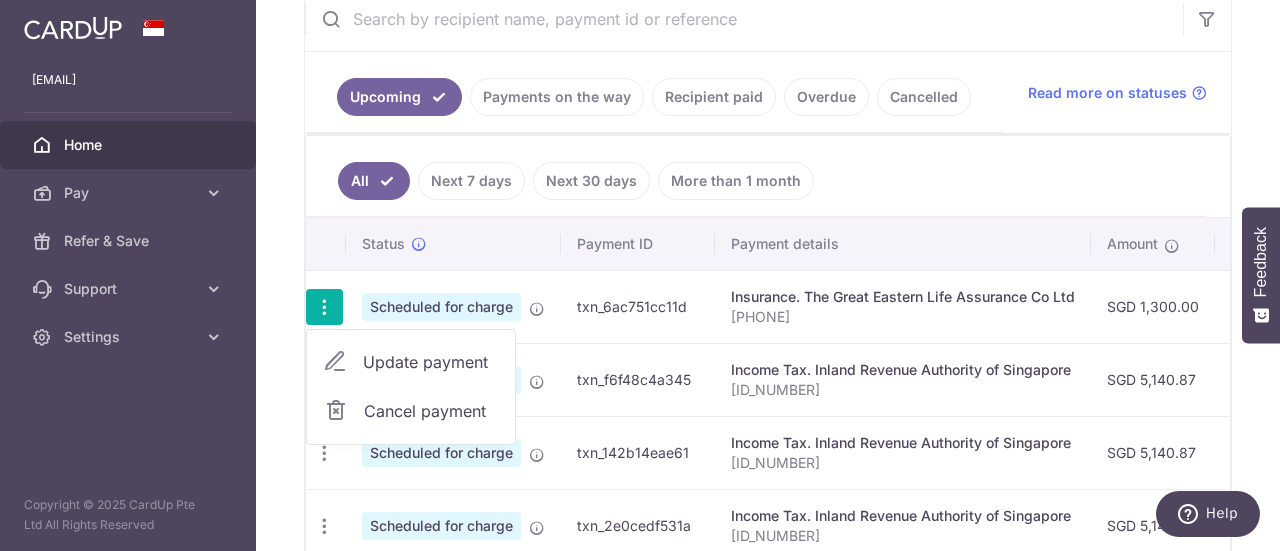 click on "Update payment" at bounding box center (431, 362) 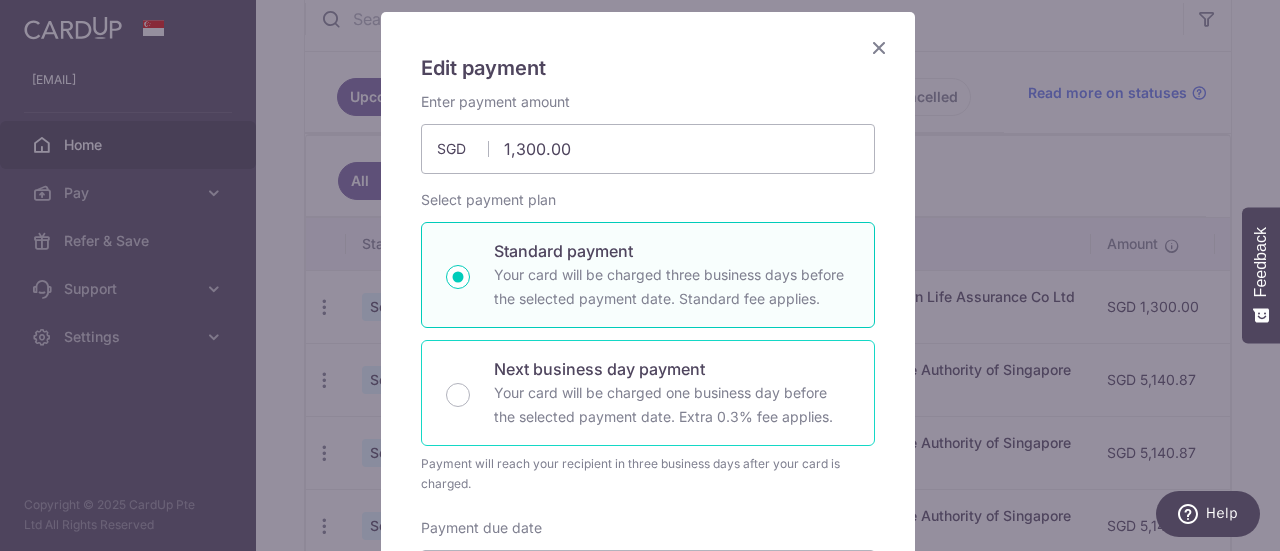 scroll, scrollTop: 0, scrollLeft: 0, axis: both 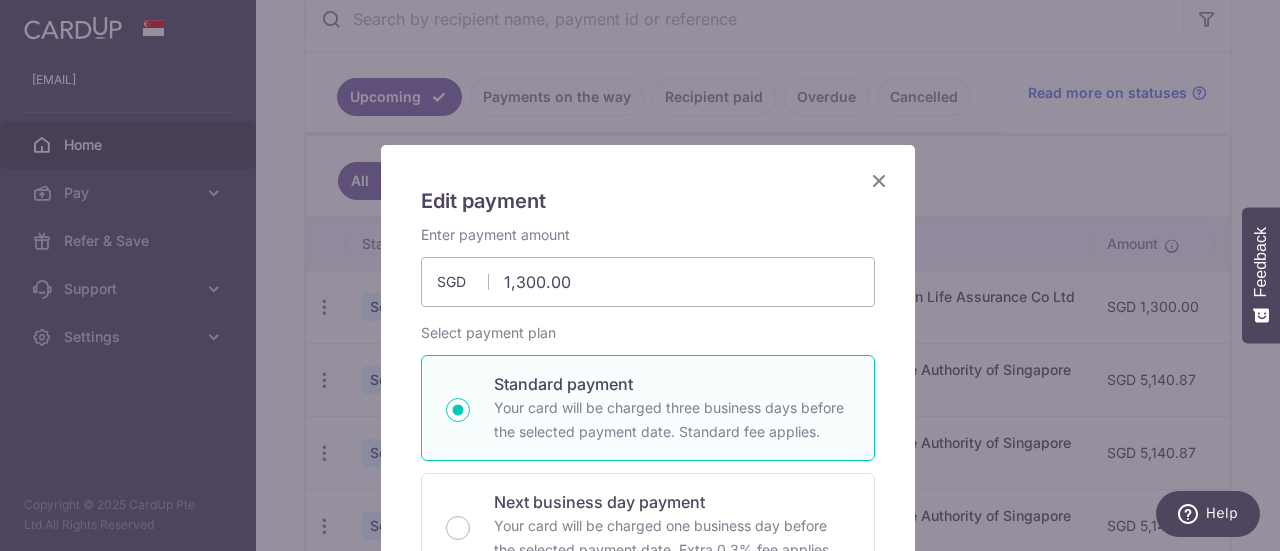 click at bounding box center [879, 180] 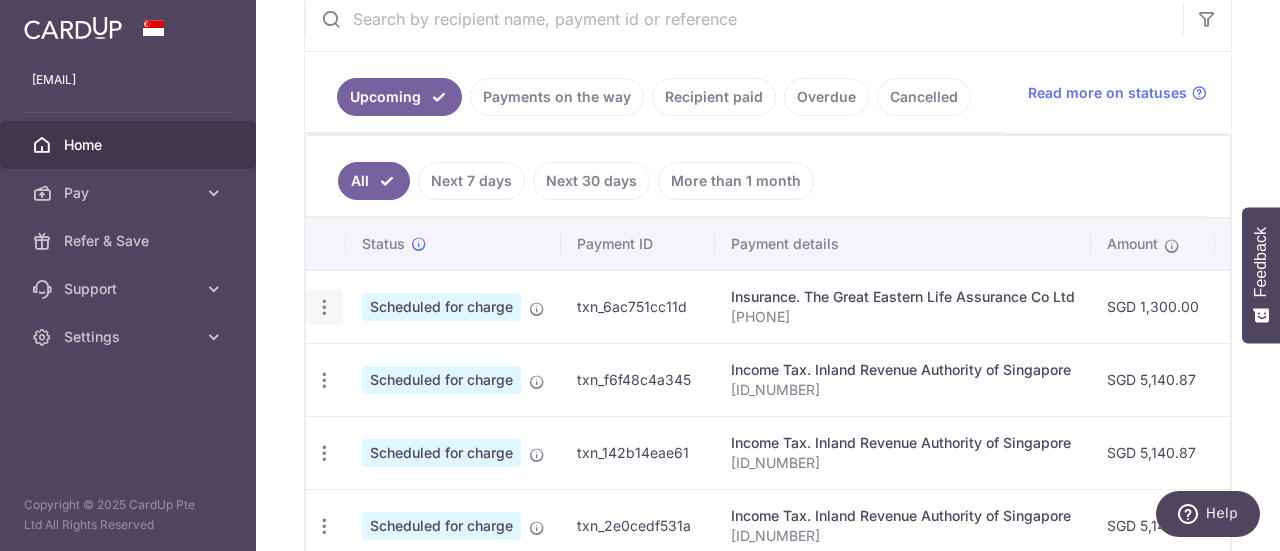 click at bounding box center [324, 307] 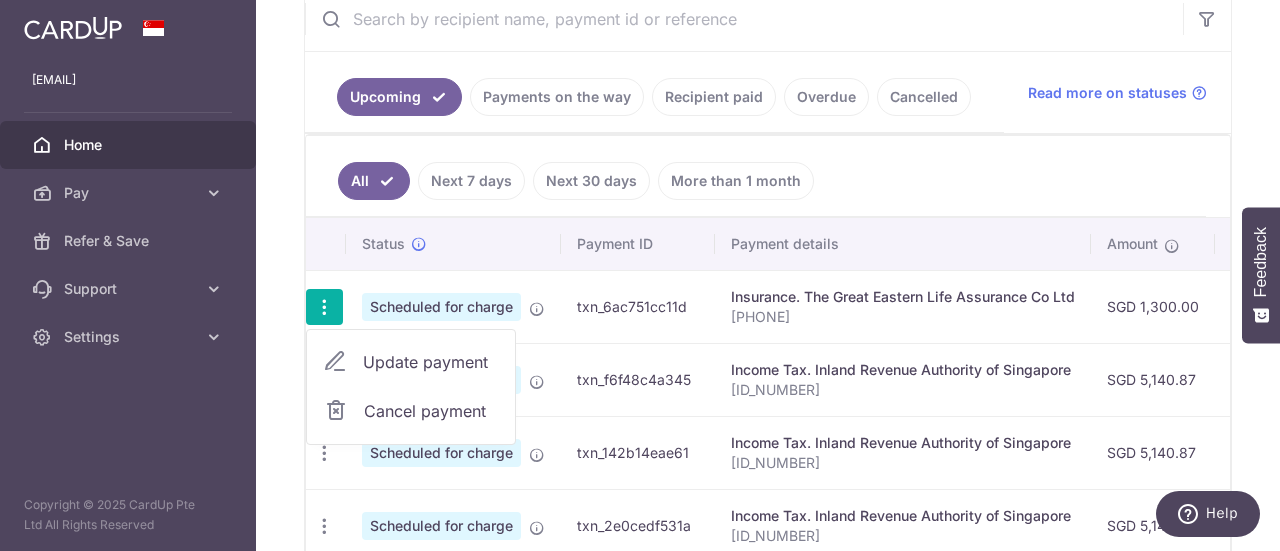 click on "txn_6ac751cc11d" at bounding box center (638, 306) 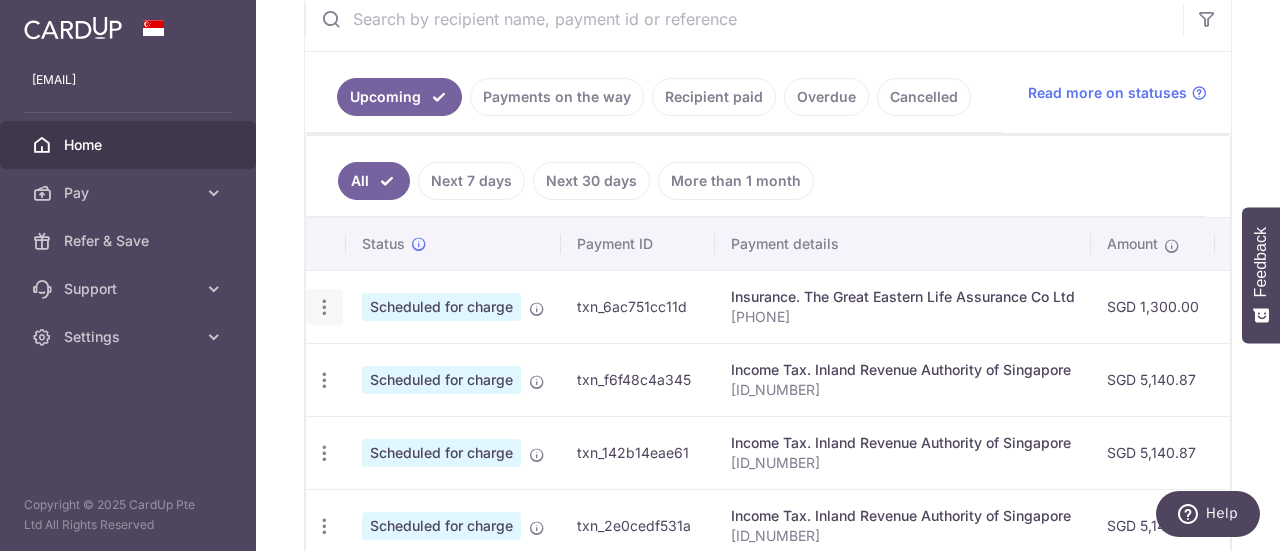 click at bounding box center [324, 307] 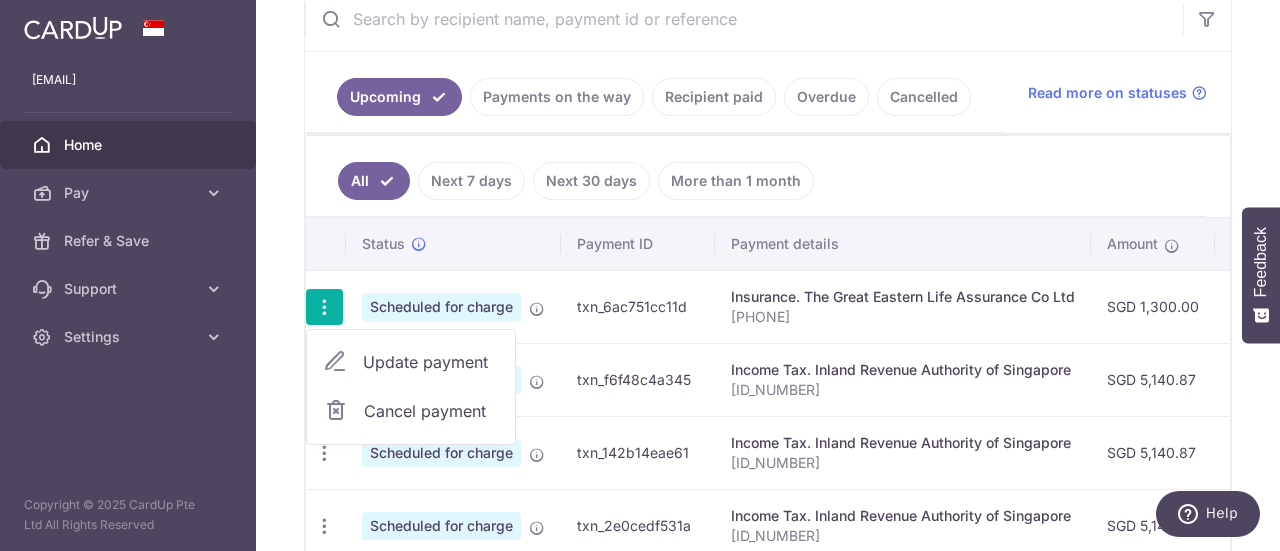 click on "Update payment" at bounding box center [431, 362] 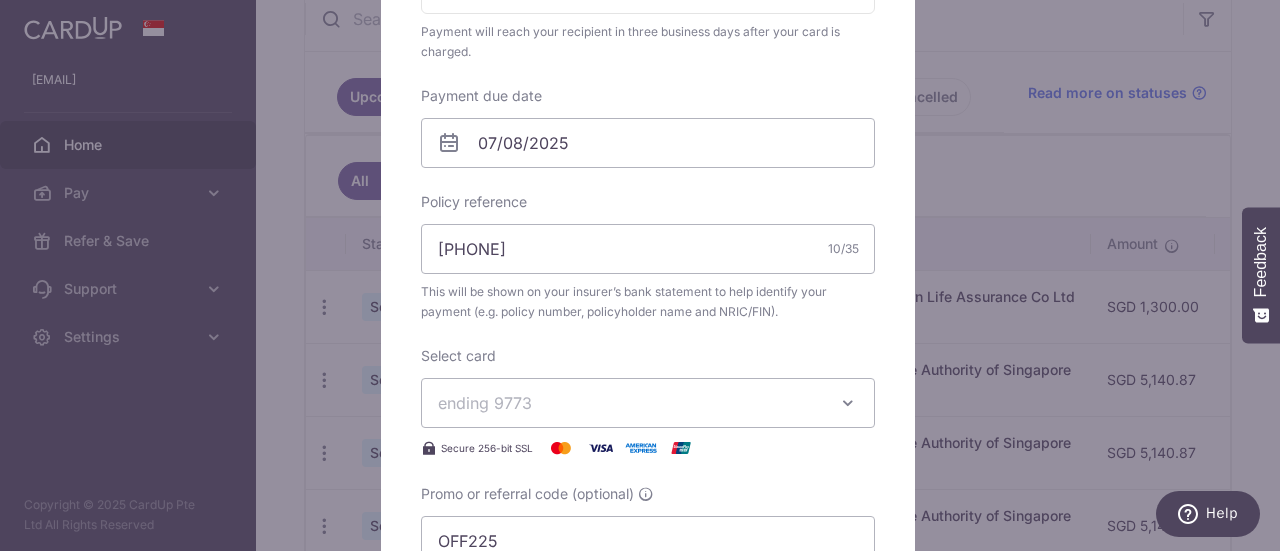 scroll, scrollTop: 65, scrollLeft: 0, axis: vertical 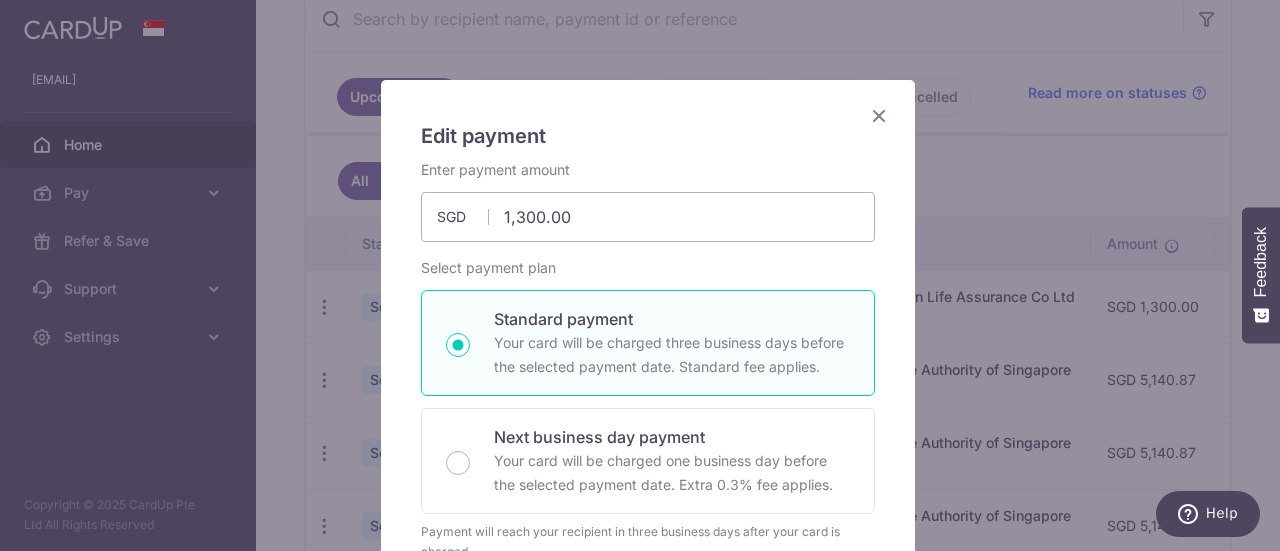 click at bounding box center [879, 115] 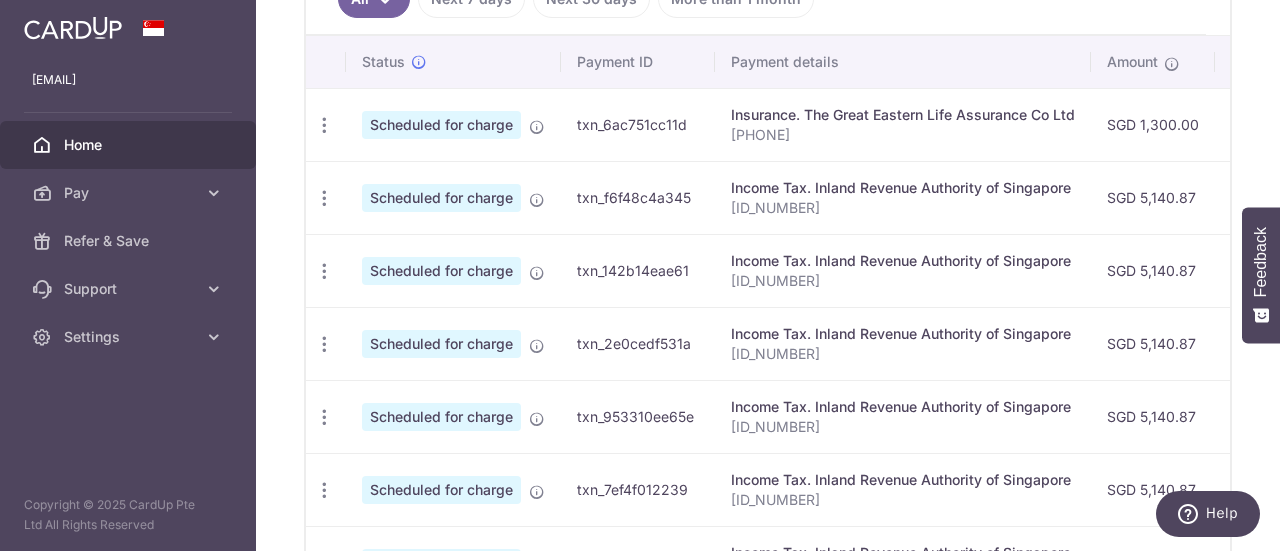 scroll, scrollTop: 600, scrollLeft: 0, axis: vertical 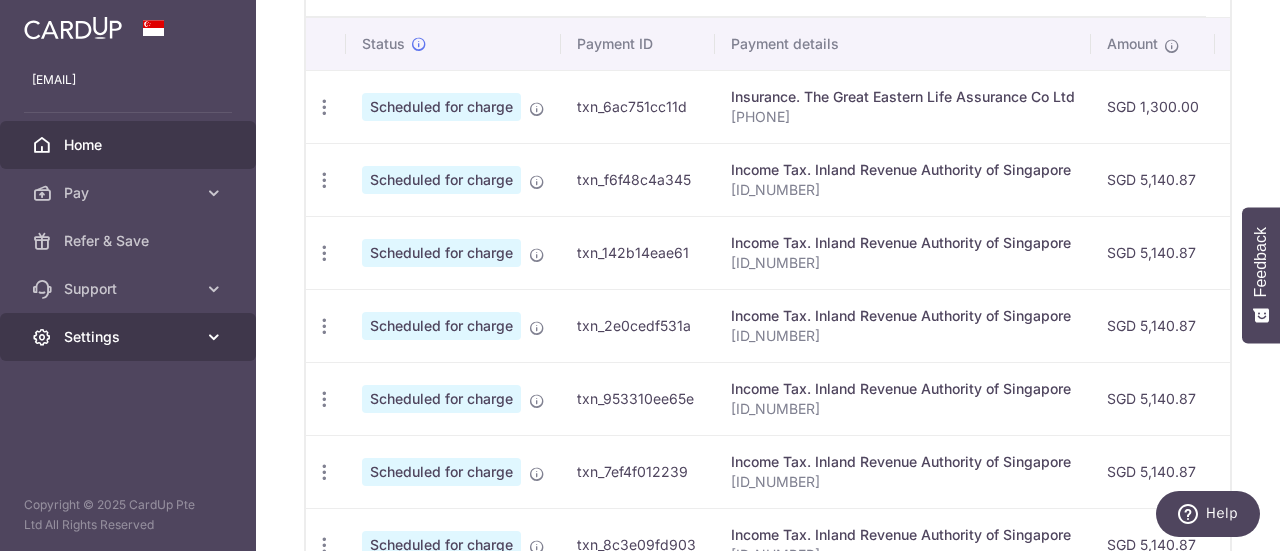 click at bounding box center (214, 337) 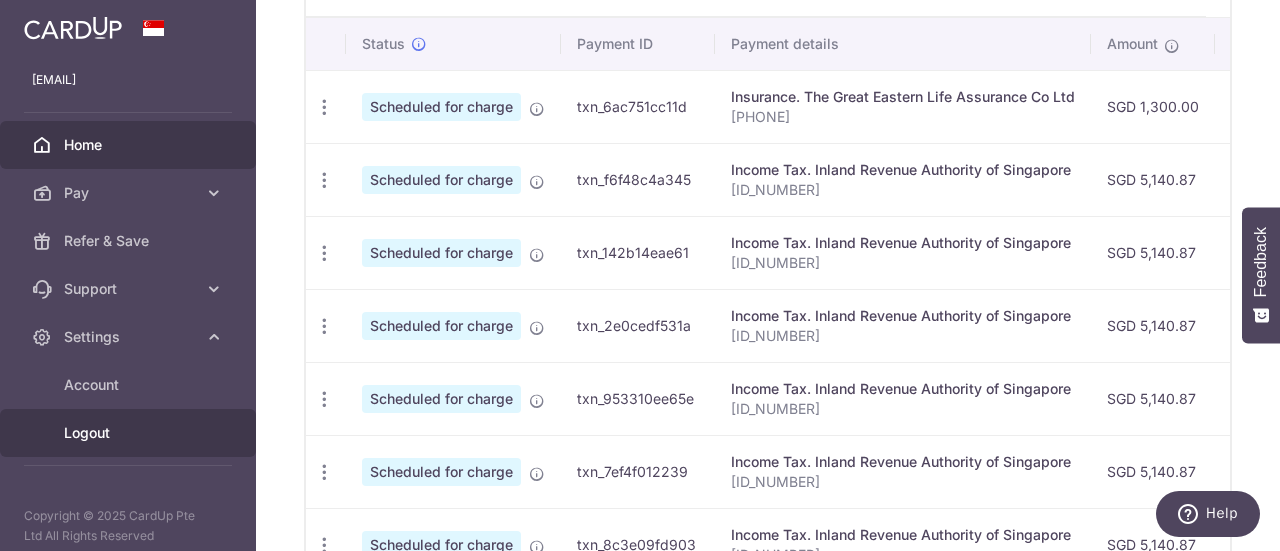 click on "Logout" at bounding box center (130, 433) 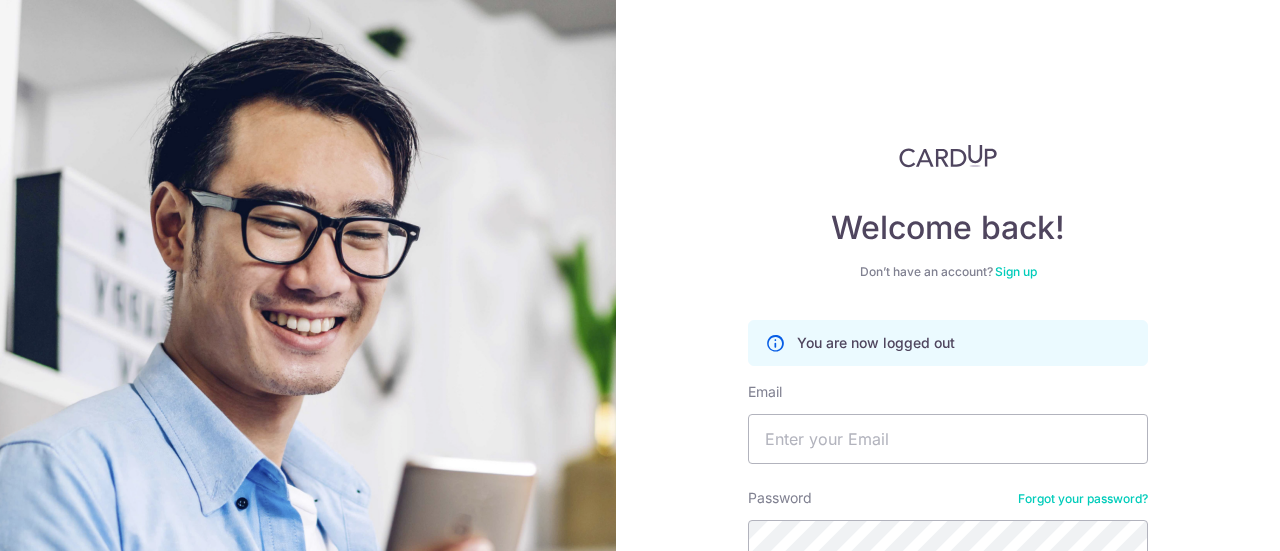 scroll, scrollTop: 0, scrollLeft: 0, axis: both 